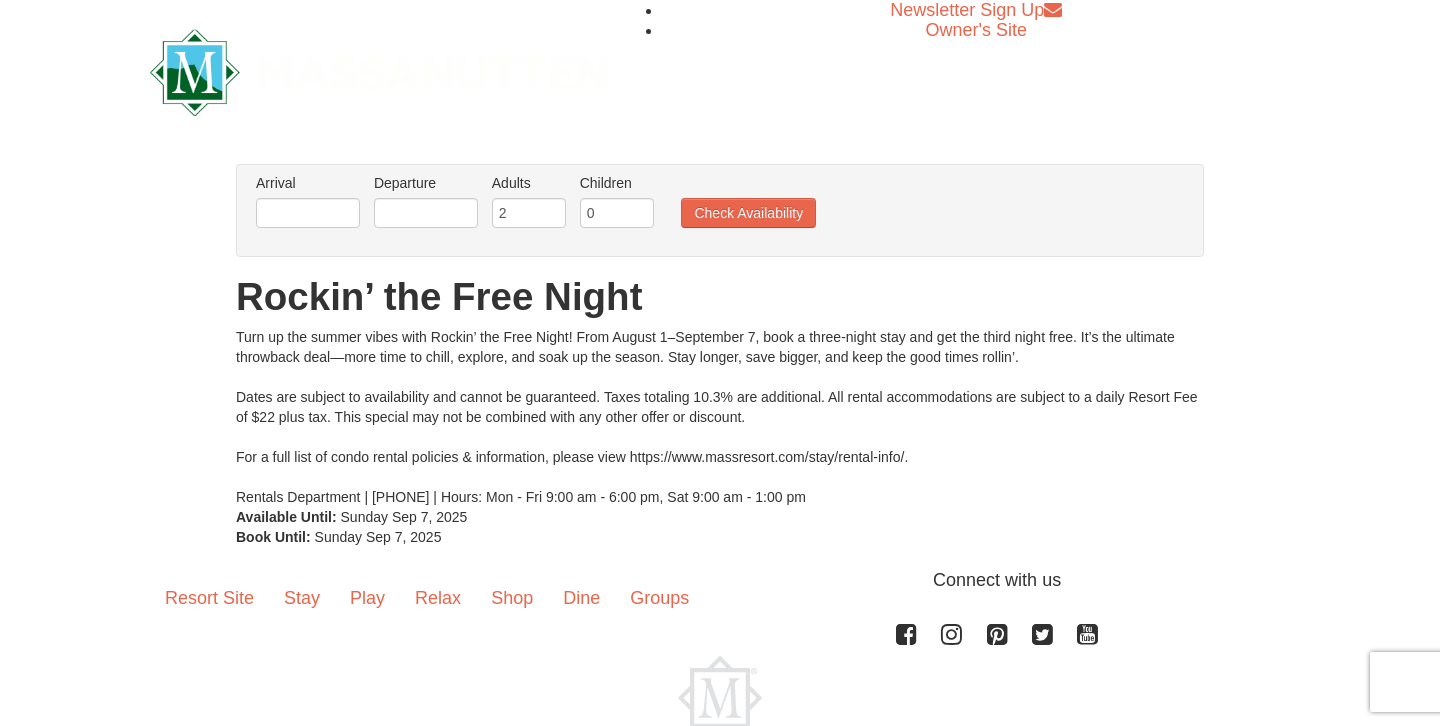 scroll, scrollTop: 0, scrollLeft: 0, axis: both 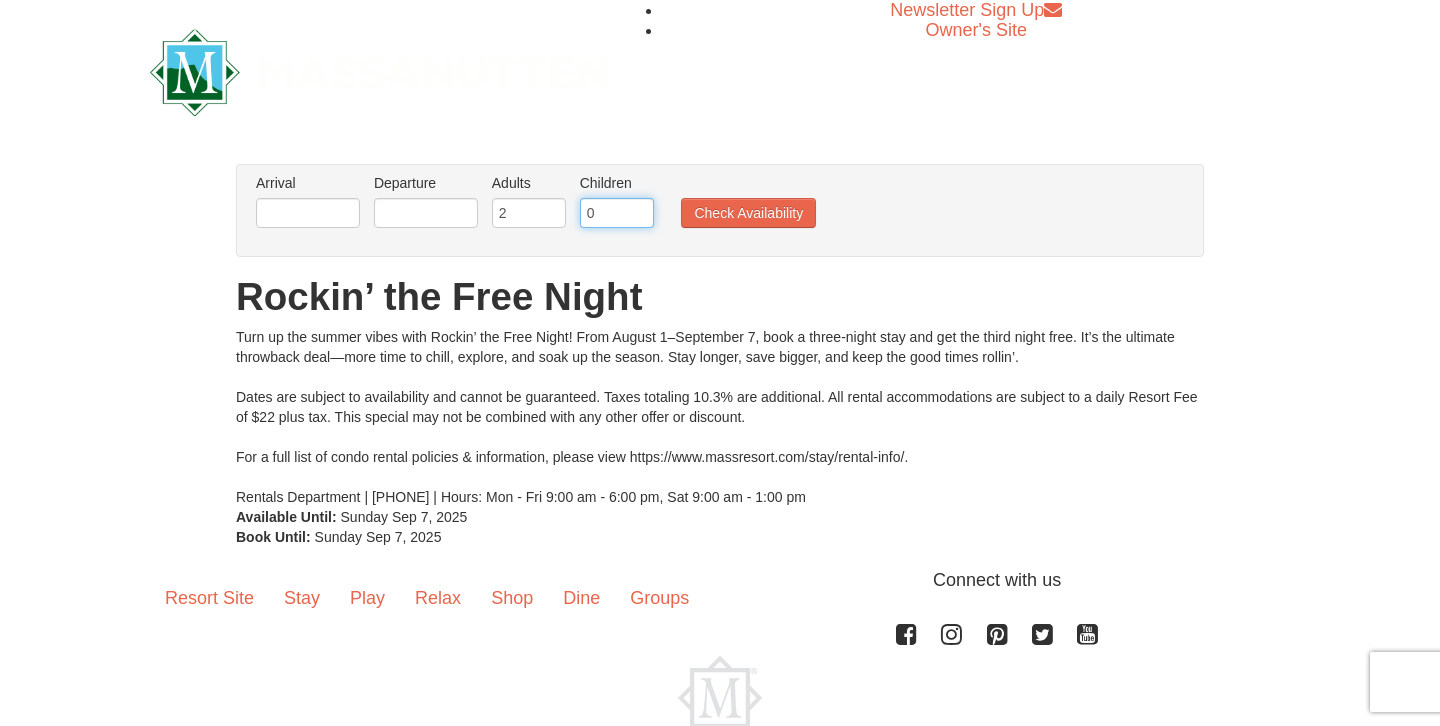 click on "0" at bounding box center [617, 213] 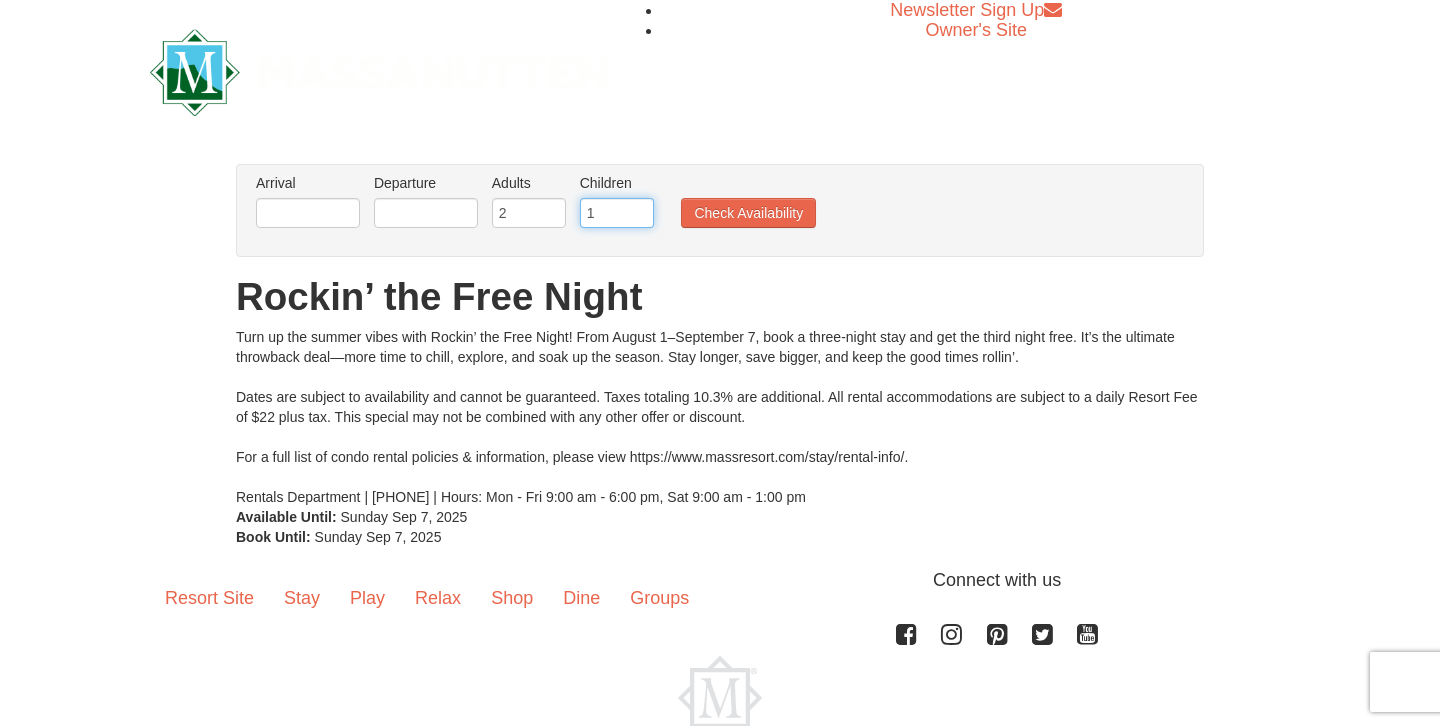 click on "1" at bounding box center [617, 213] 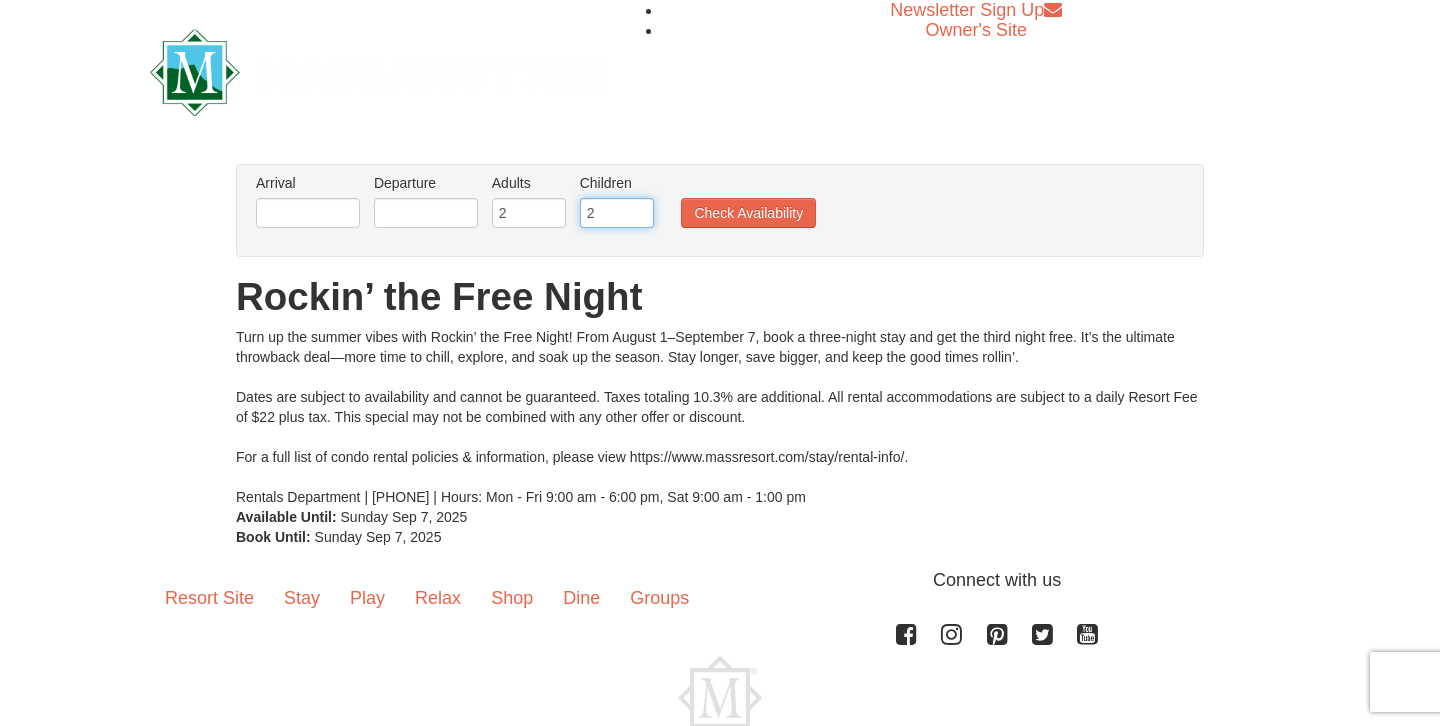 click on "2" at bounding box center (617, 213) 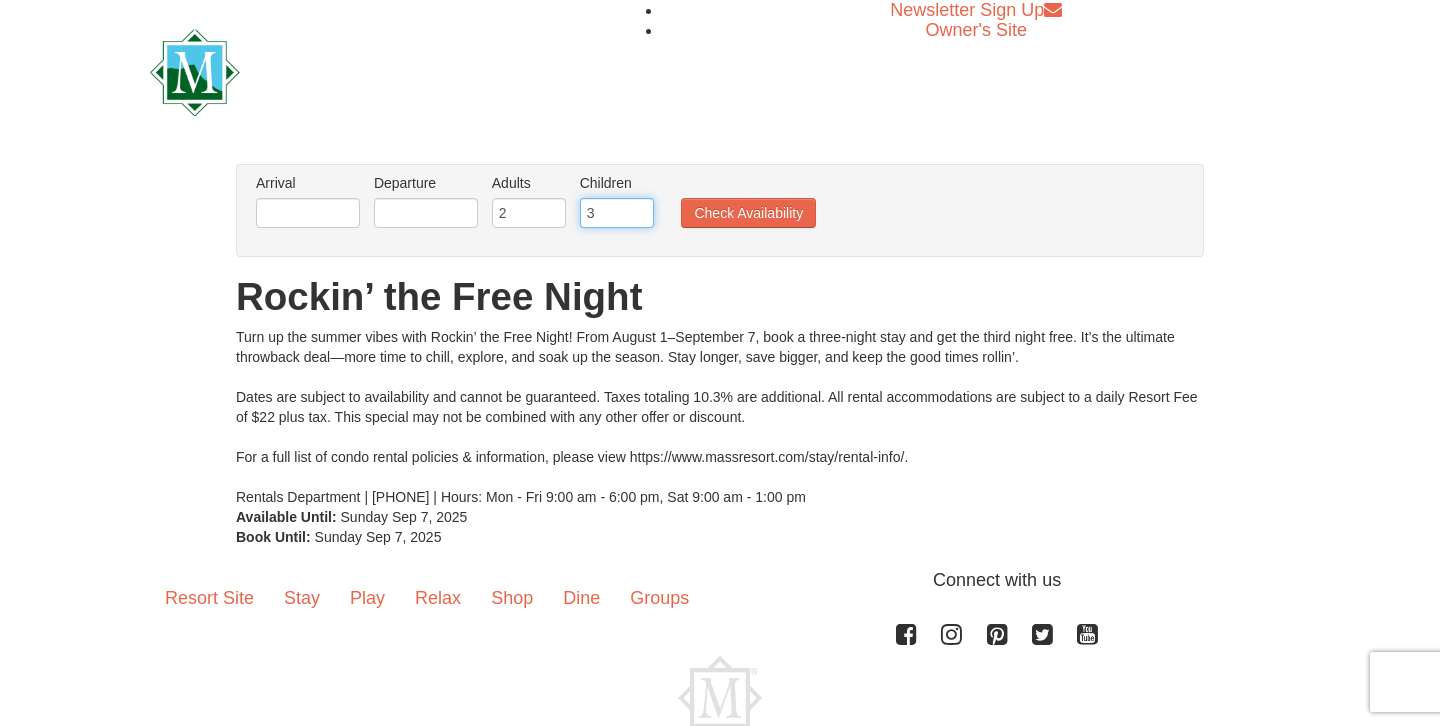 type on "3" 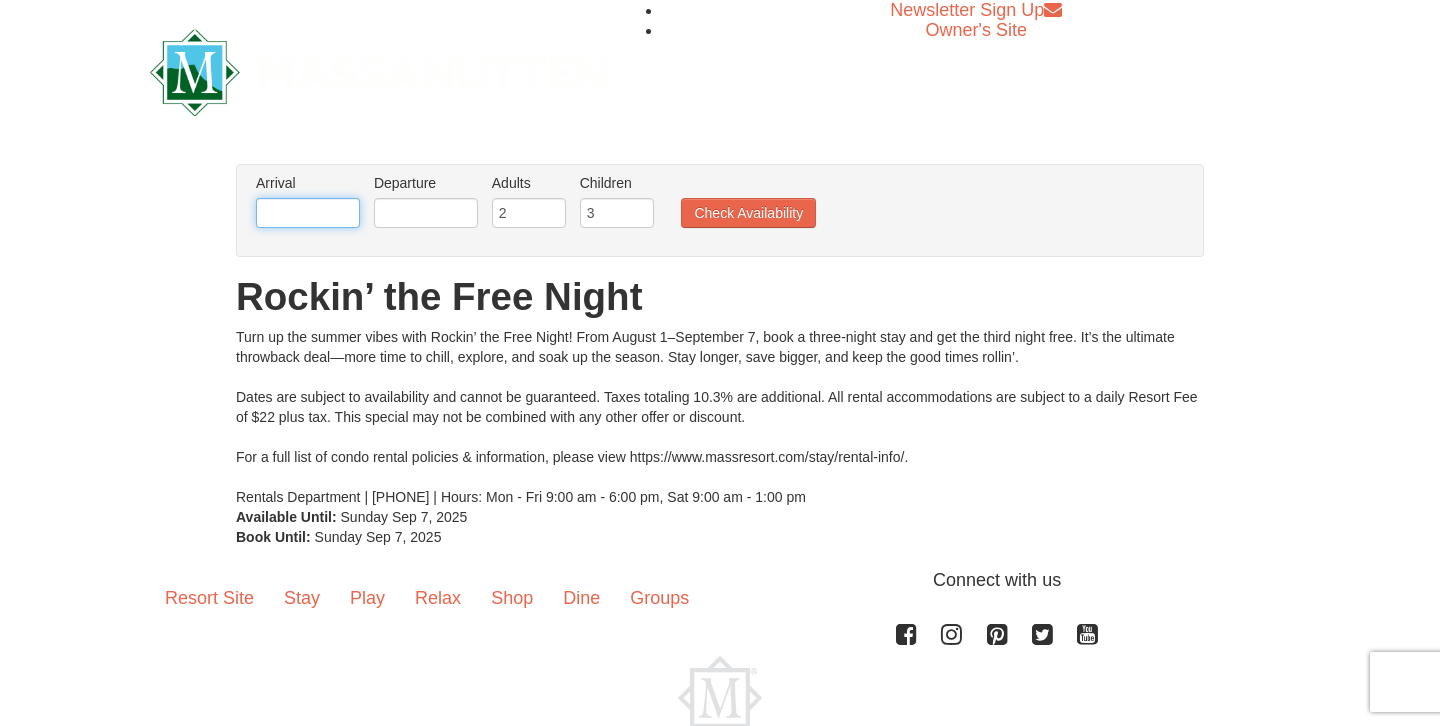click at bounding box center (308, 213) 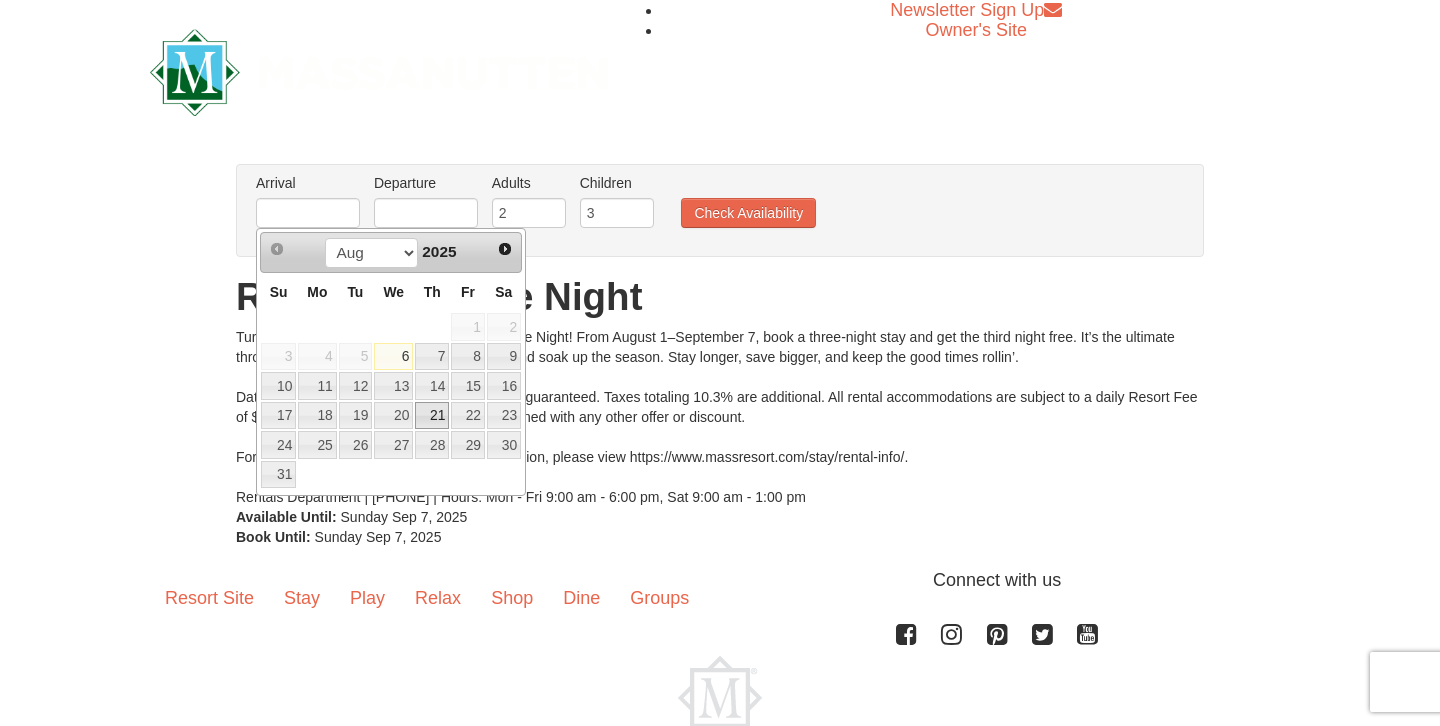 click on "21" at bounding box center (432, 416) 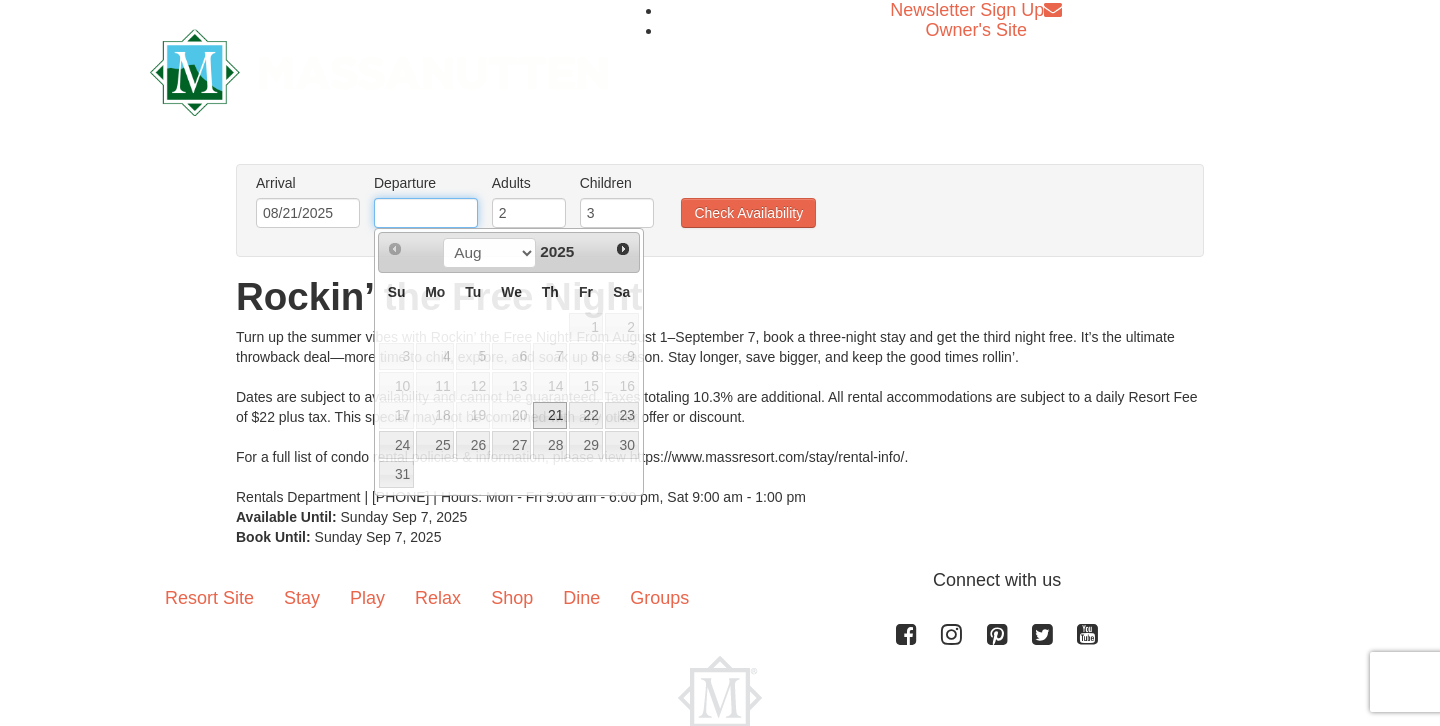 click at bounding box center (426, 213) 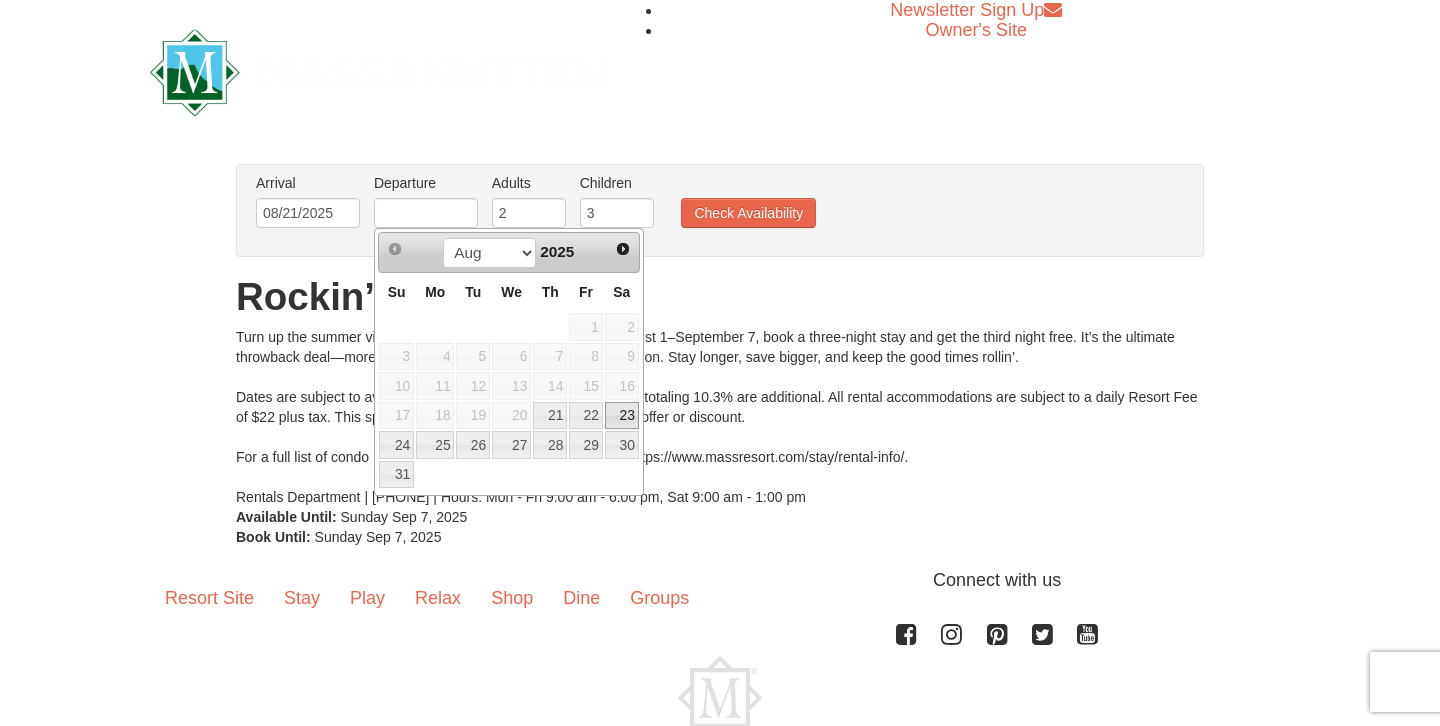 click on "23" at bounding box center (622, 416) 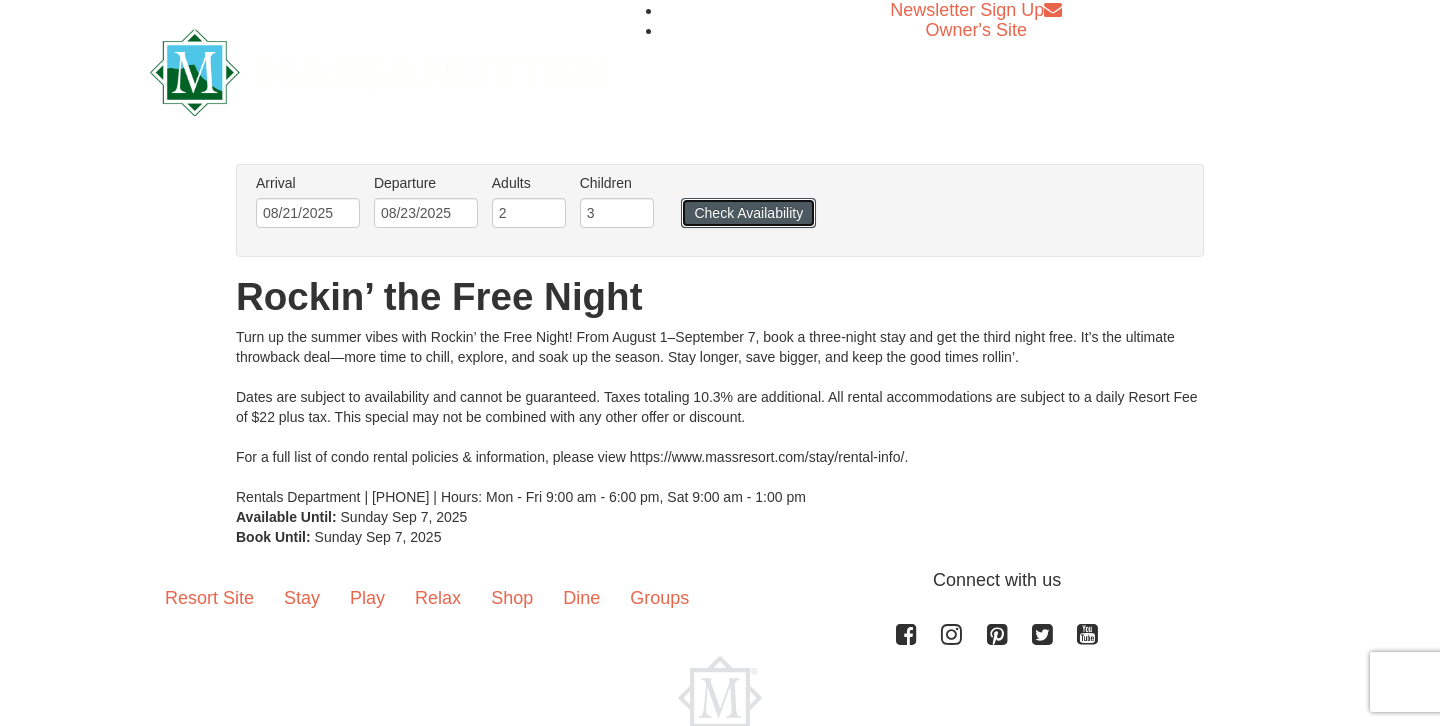 click on "Check Availability" at bounding box center [748, 213] 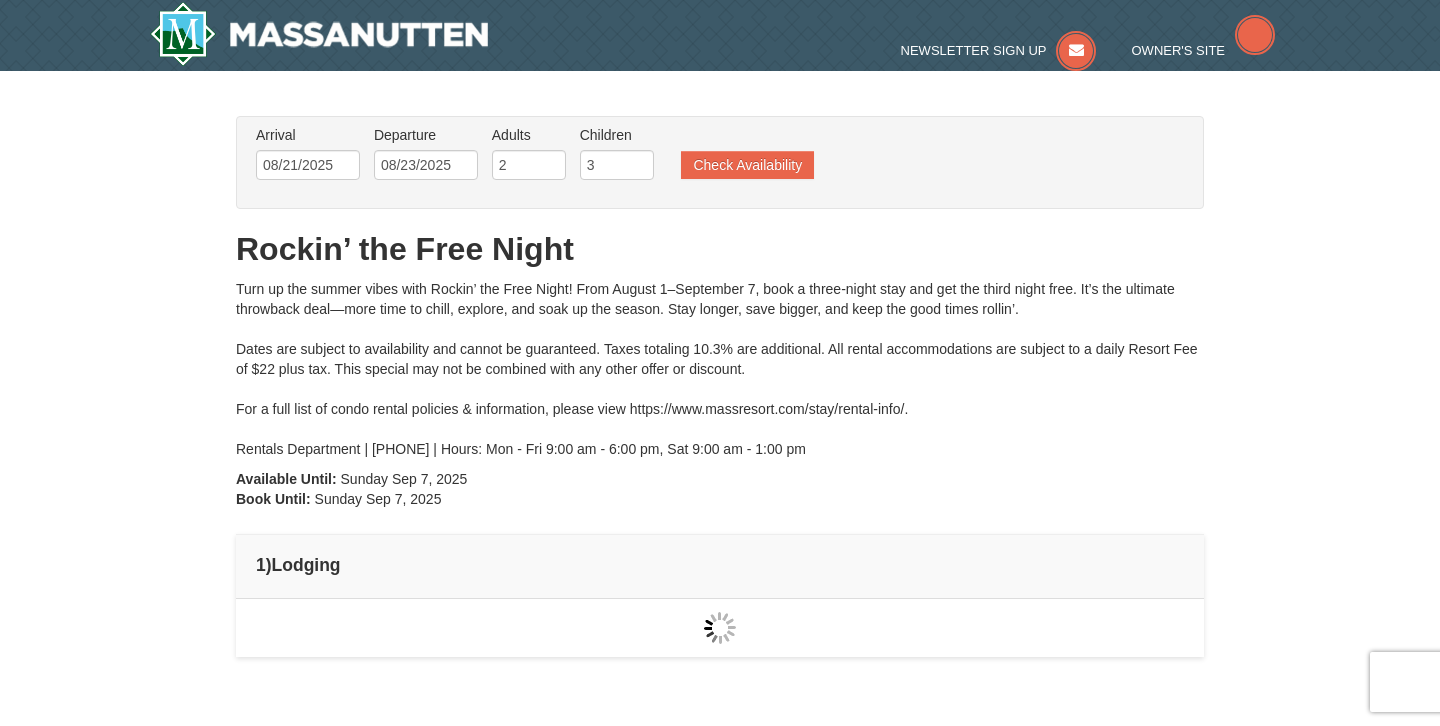 scroll, scrollTop: 0, scrollLeft: 0, axis: both 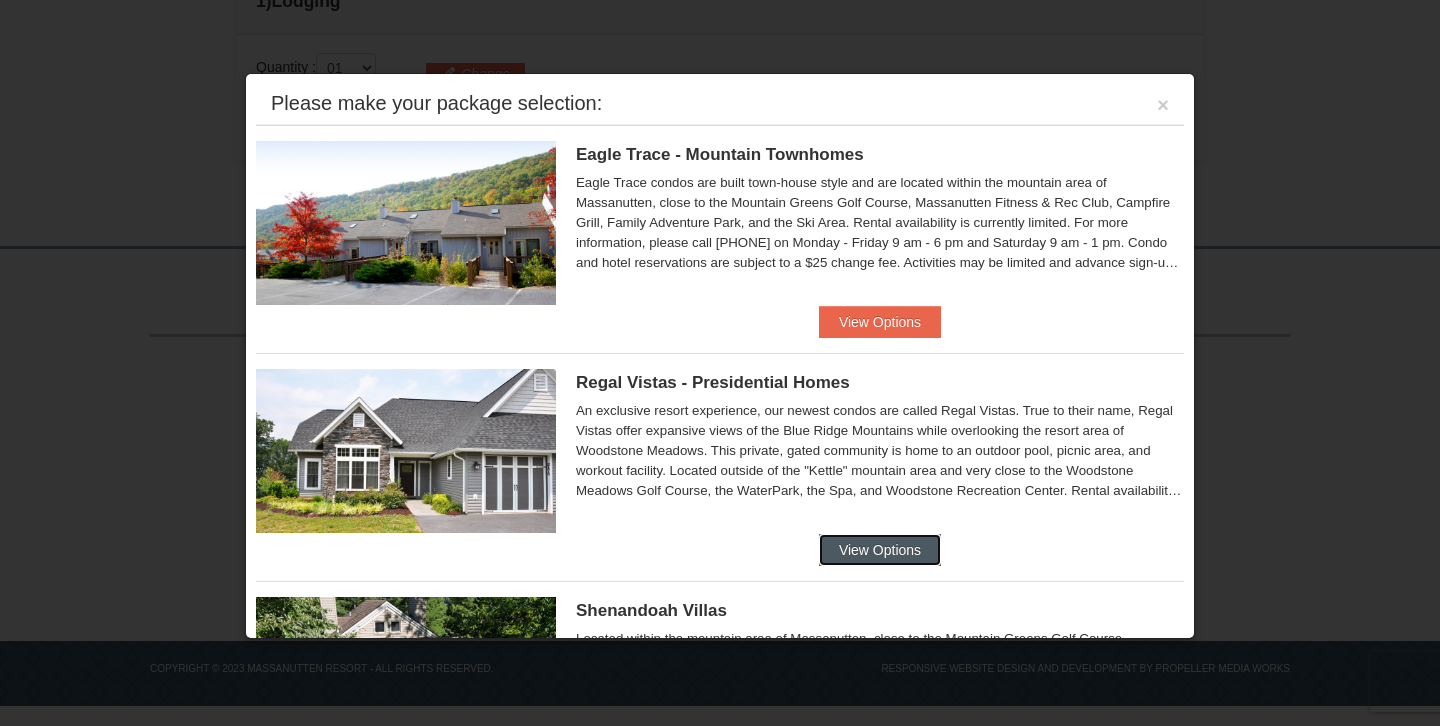 click on "View Options" at bounding box center (880, 550) 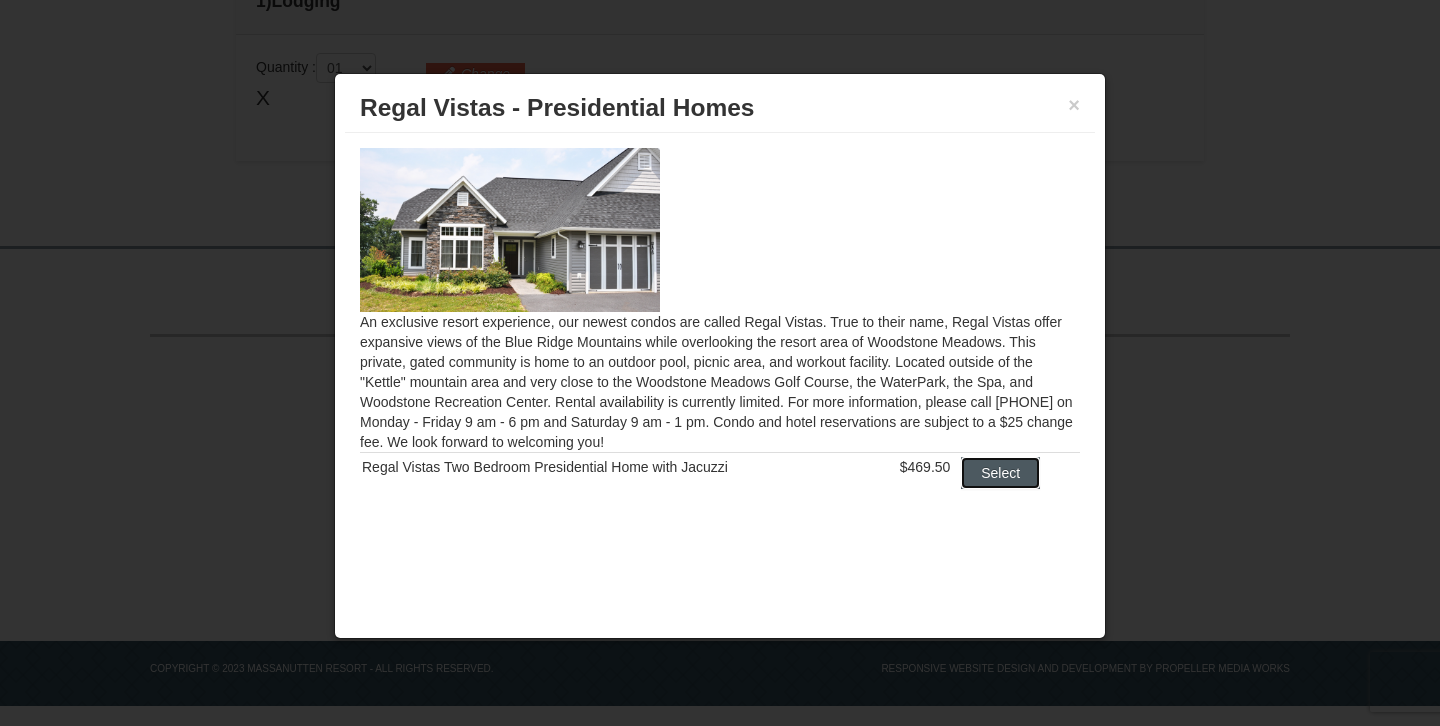 click on "Select" at bounding box center [1000, 473] 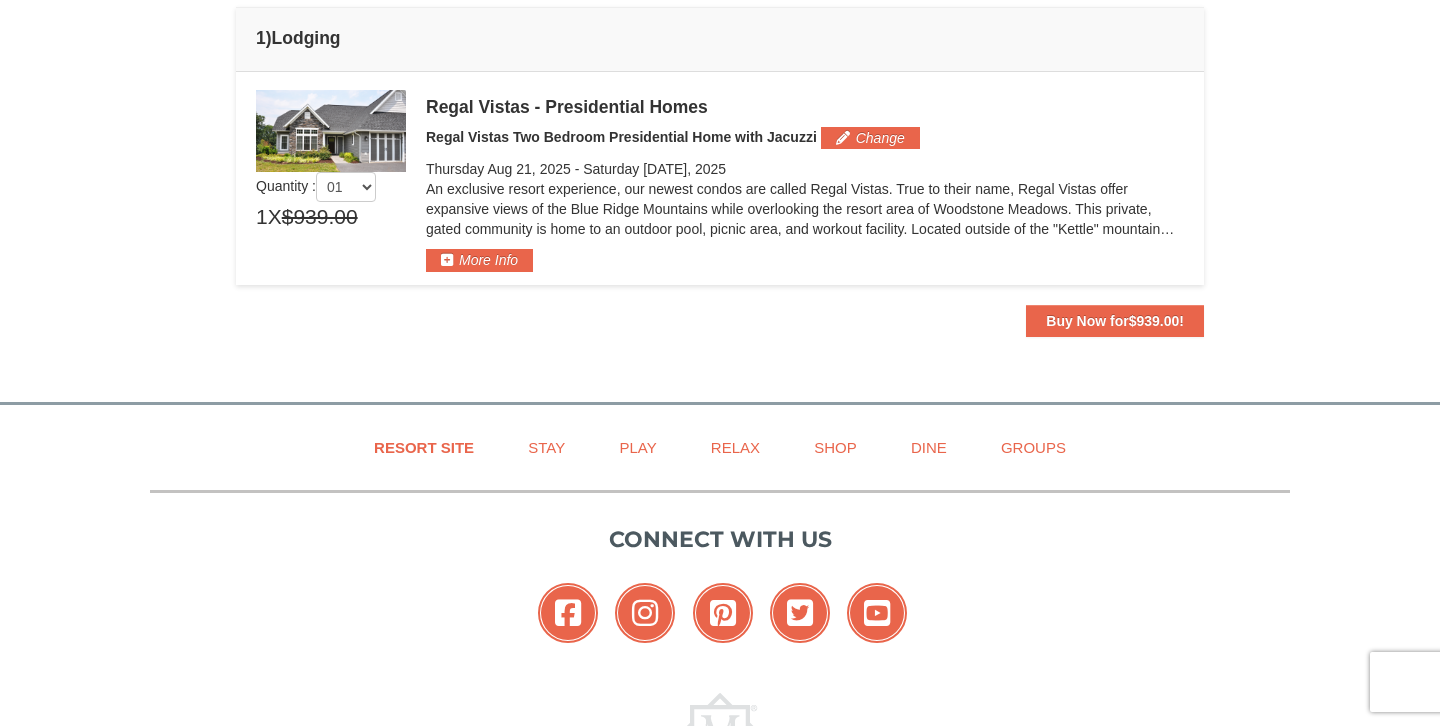 scroll, scrollTop: 527, scrollLeft: 0, axis: vertical 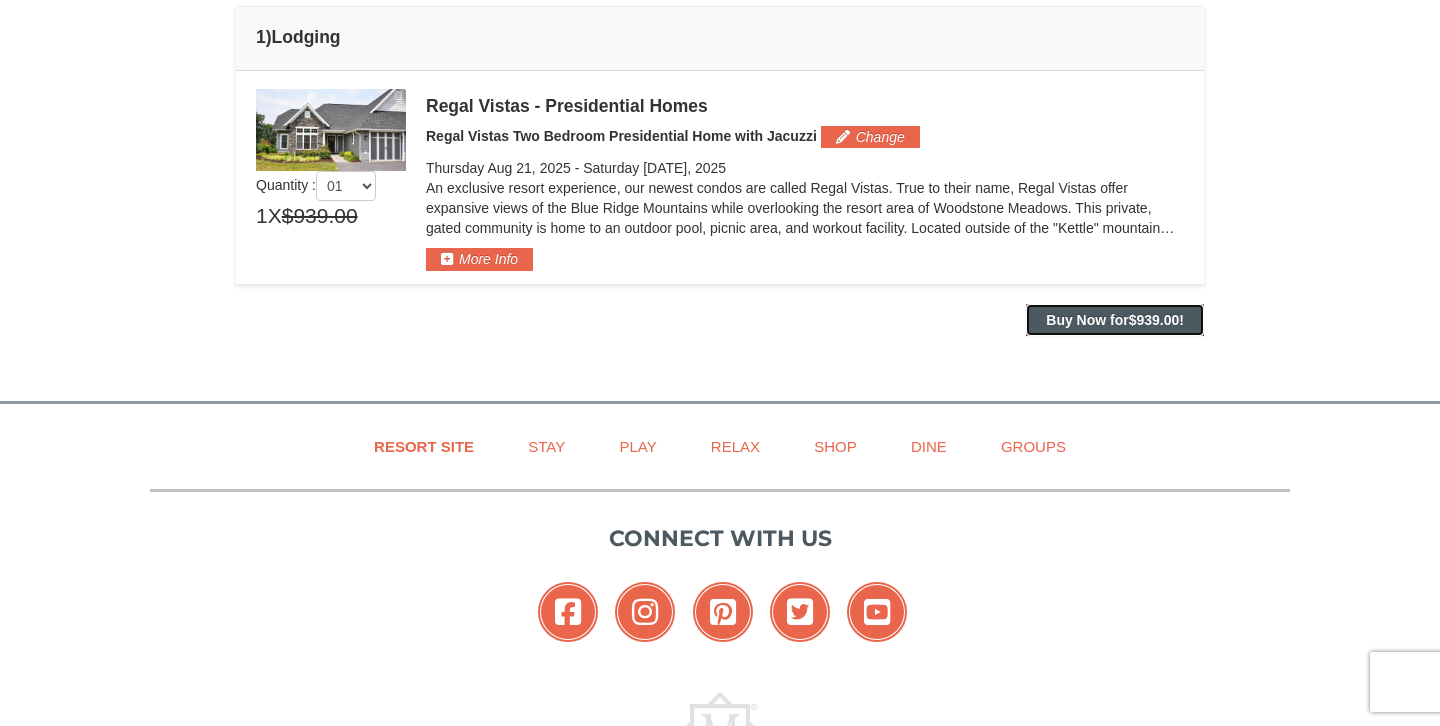 click on "Buy Now for
$939.00 !" at bounding box center [1115, 320] 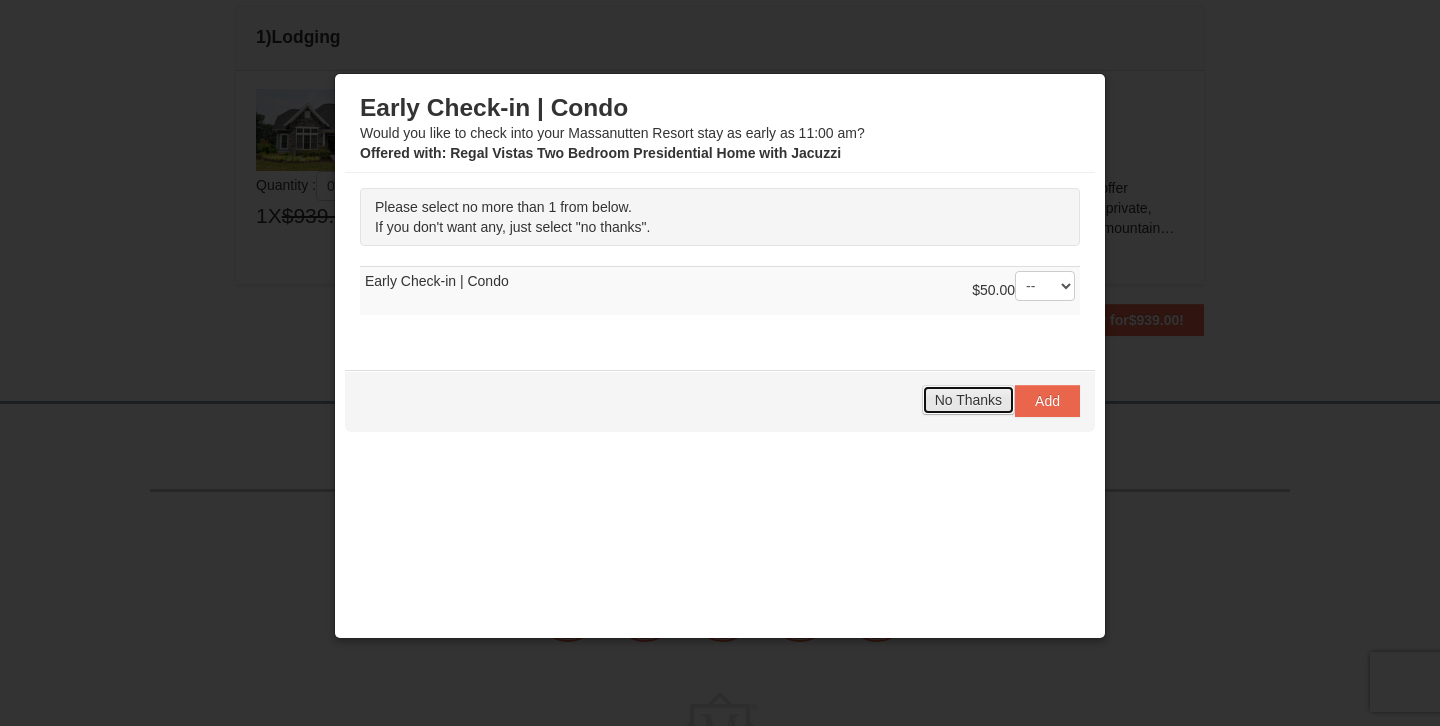click on "No Thanks" at bounding box center (968, 400) 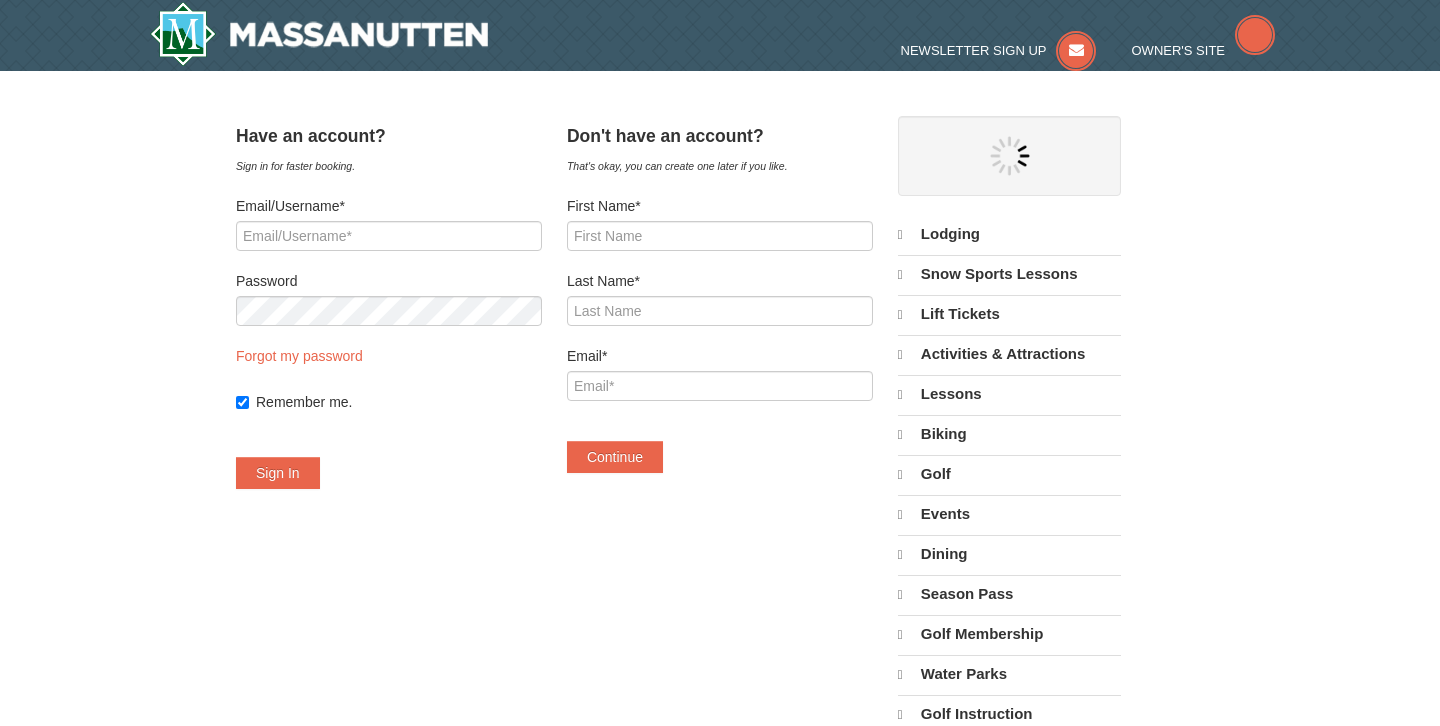 scroll, scrollTop: 0, scrollLeft: 0, axis: both 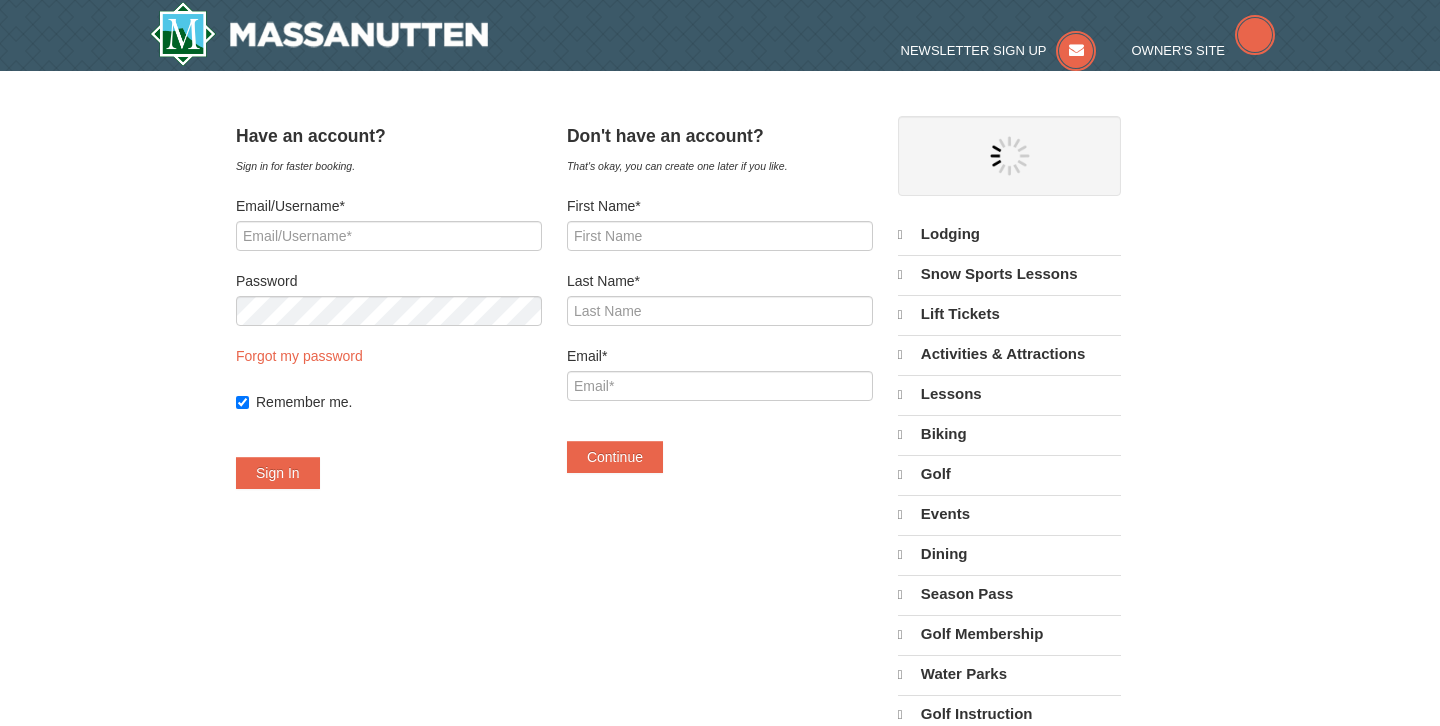 select on "8" 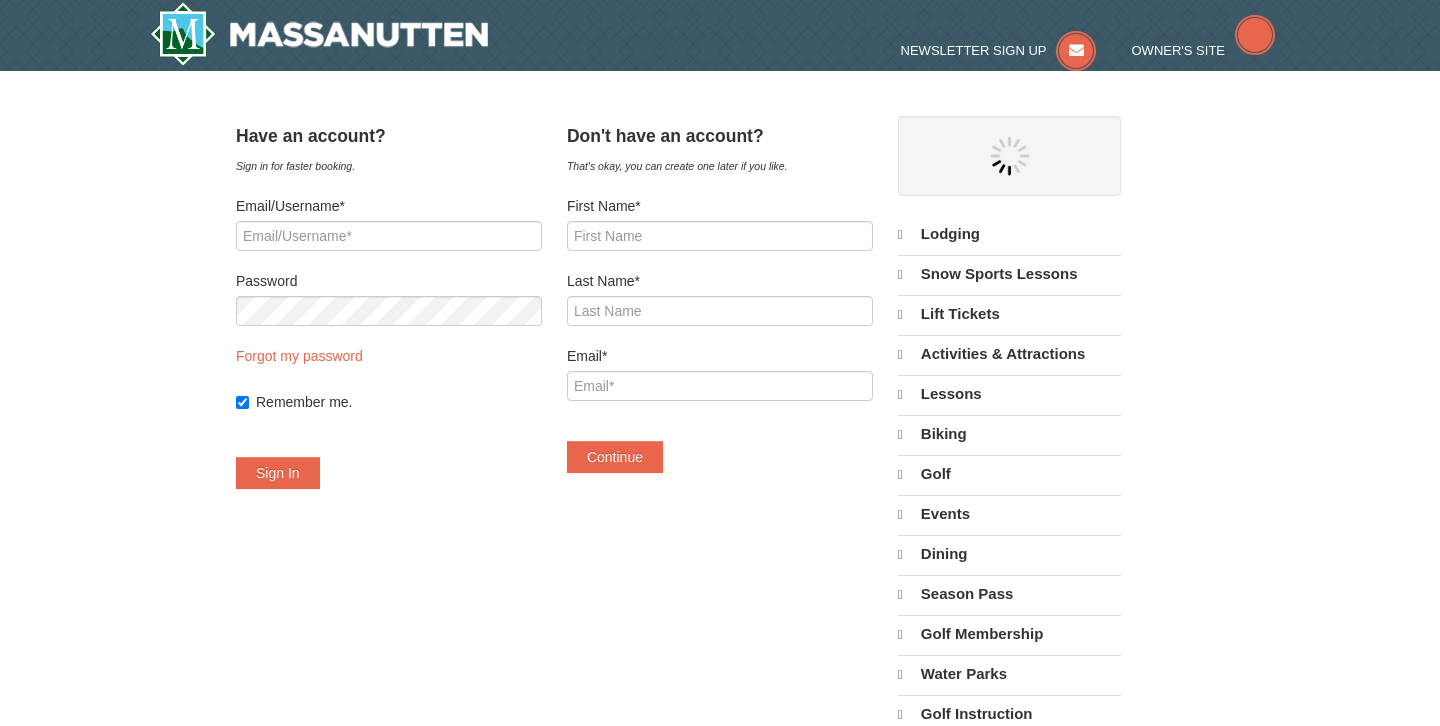 select on "8" 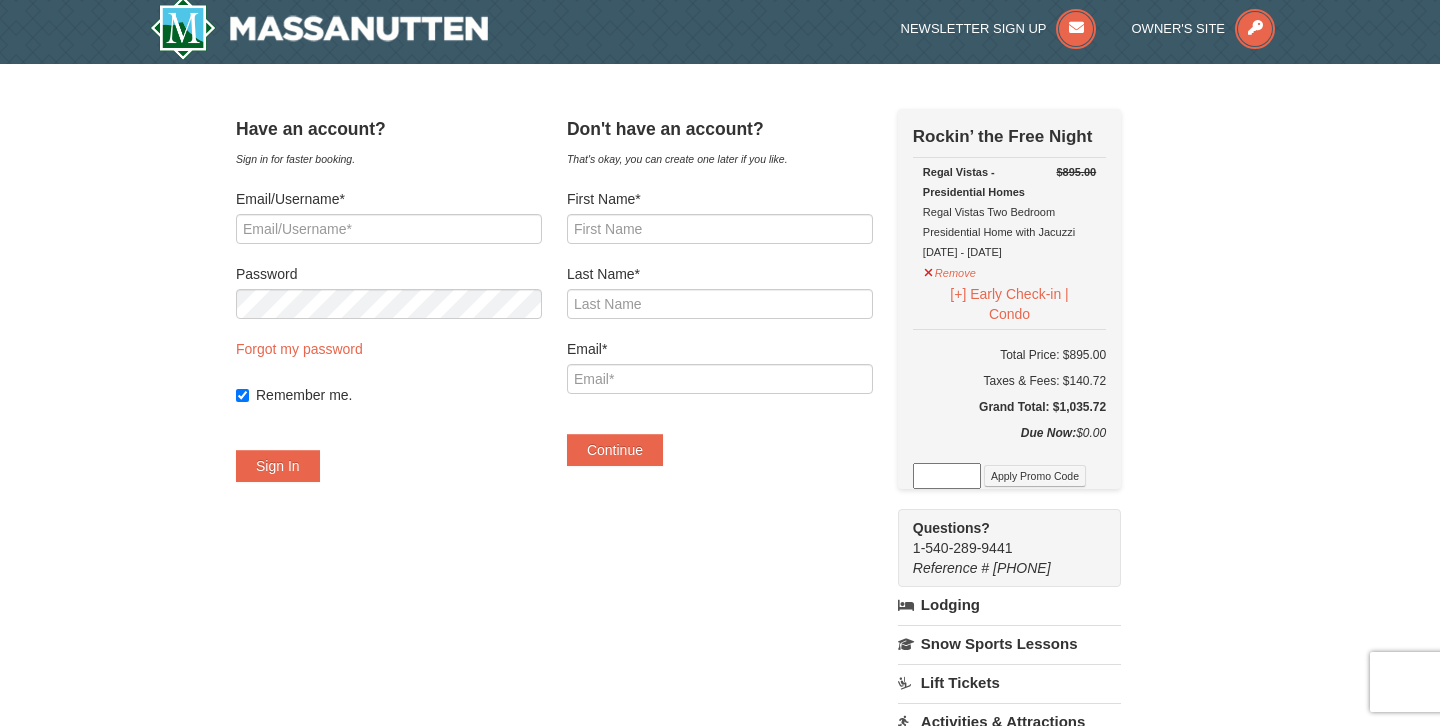 scroll, scrollTop: 0, scrollLeft: 0, axis: both 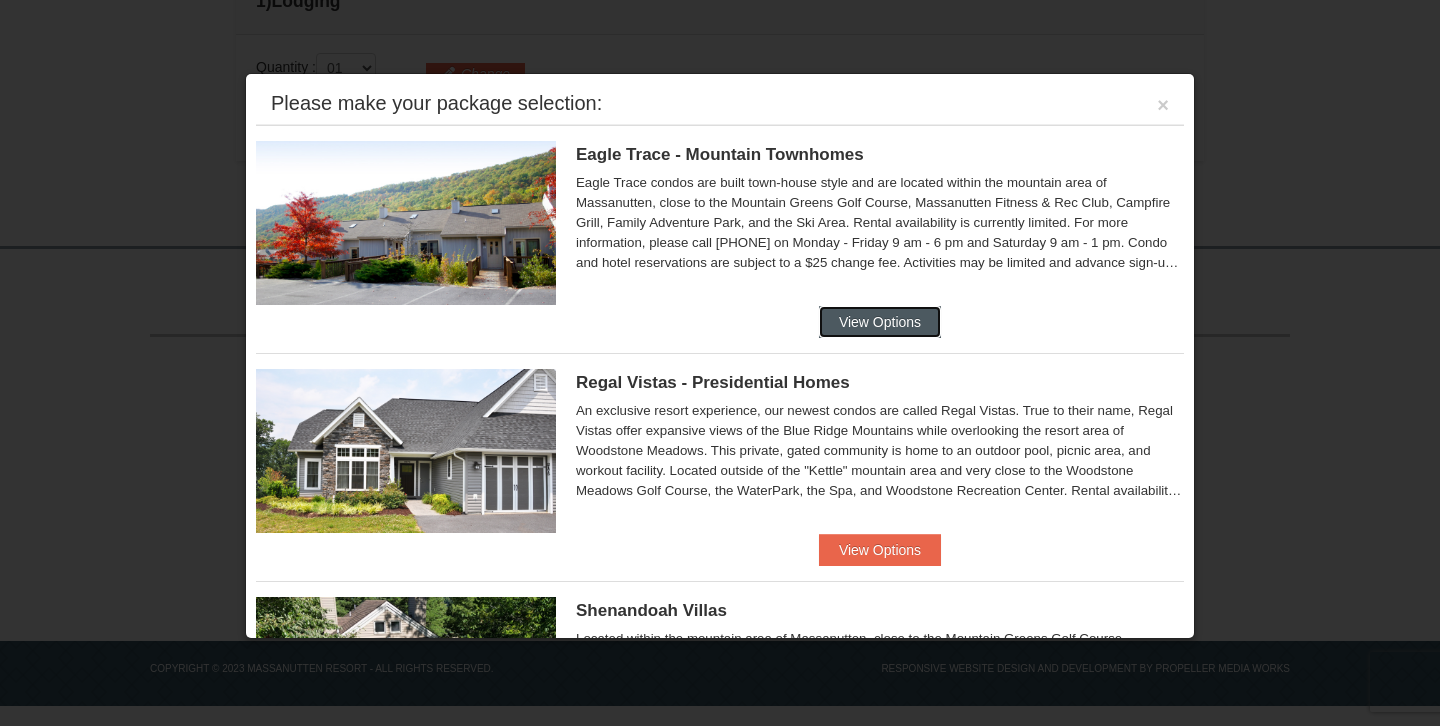 click on "View Options" at bounding box center [880, 322] 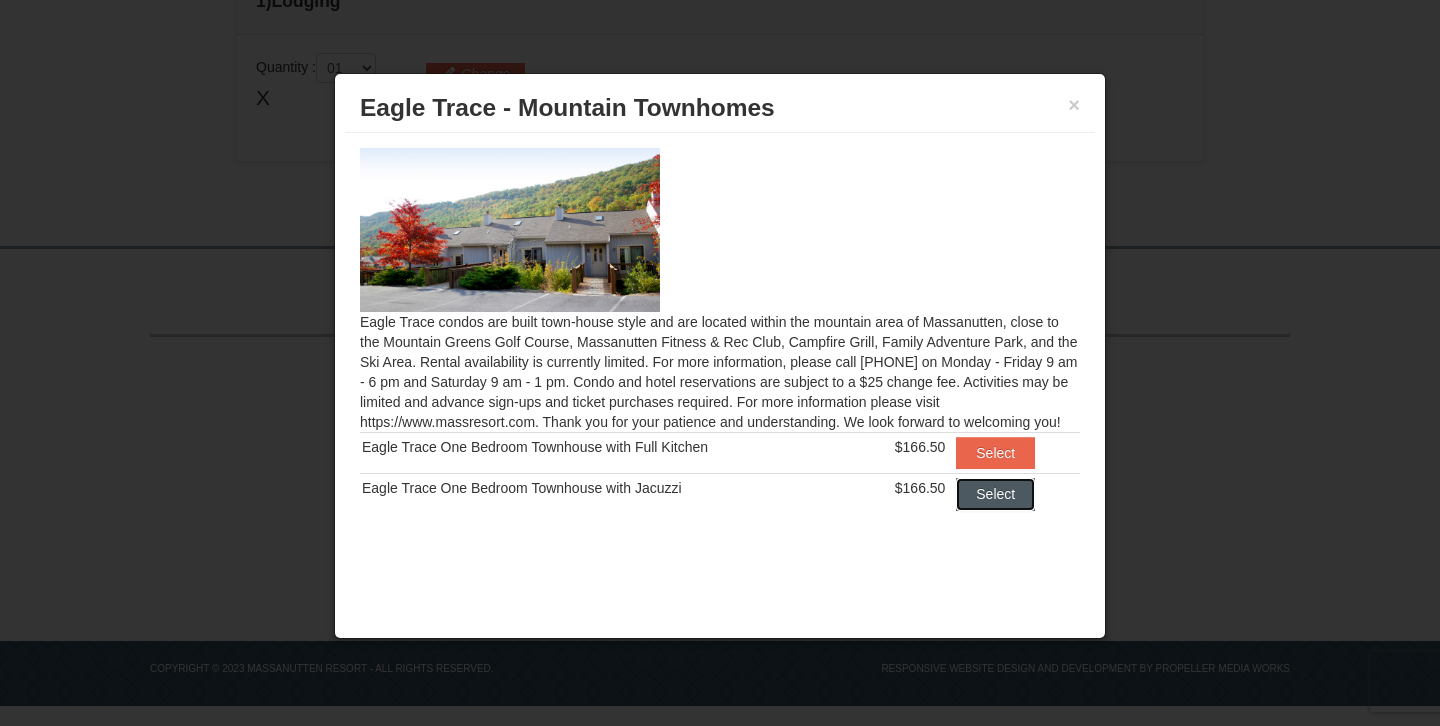 click on "Select" at bounding box center [995, 494] 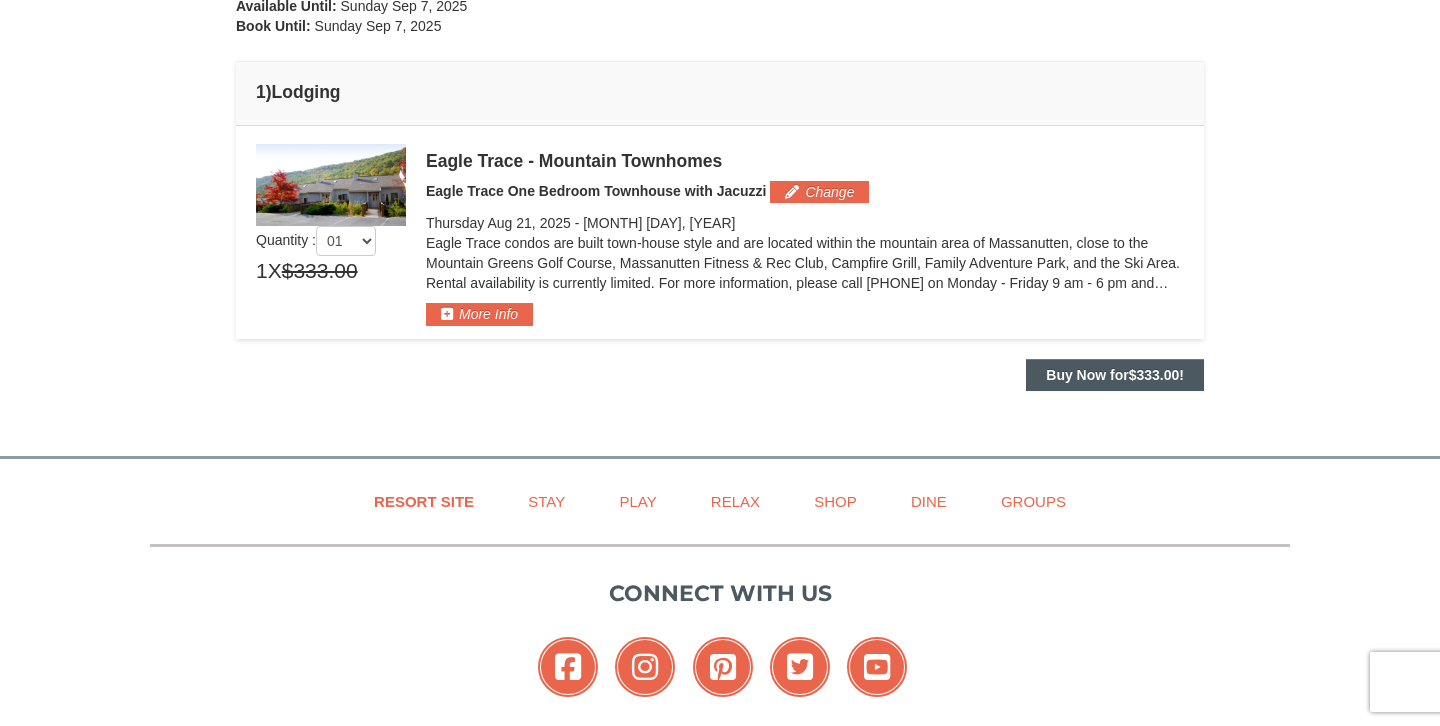 scroll, scrollTop: 445, scrollLeft: 0, axis: vertical 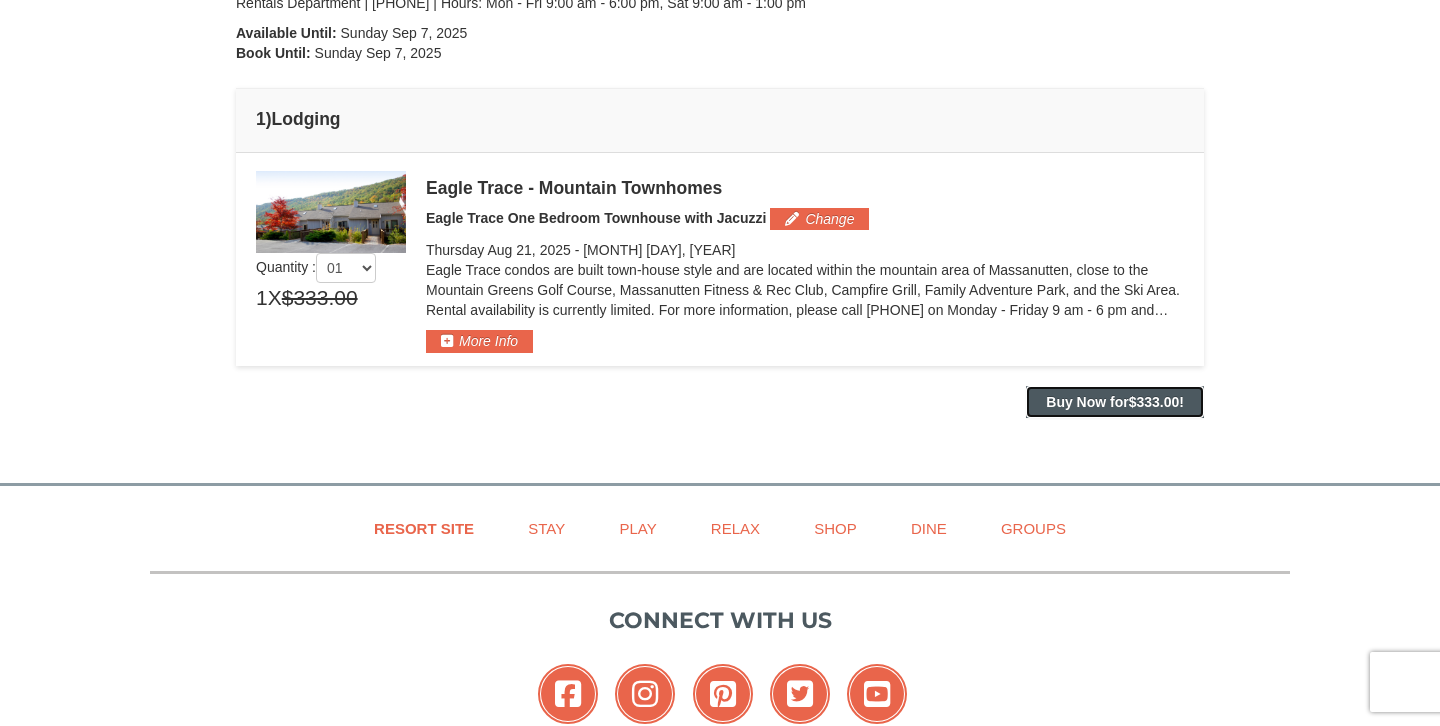 click on "Buy Now for
$333.00 !" at bounding box center [1115, 402] 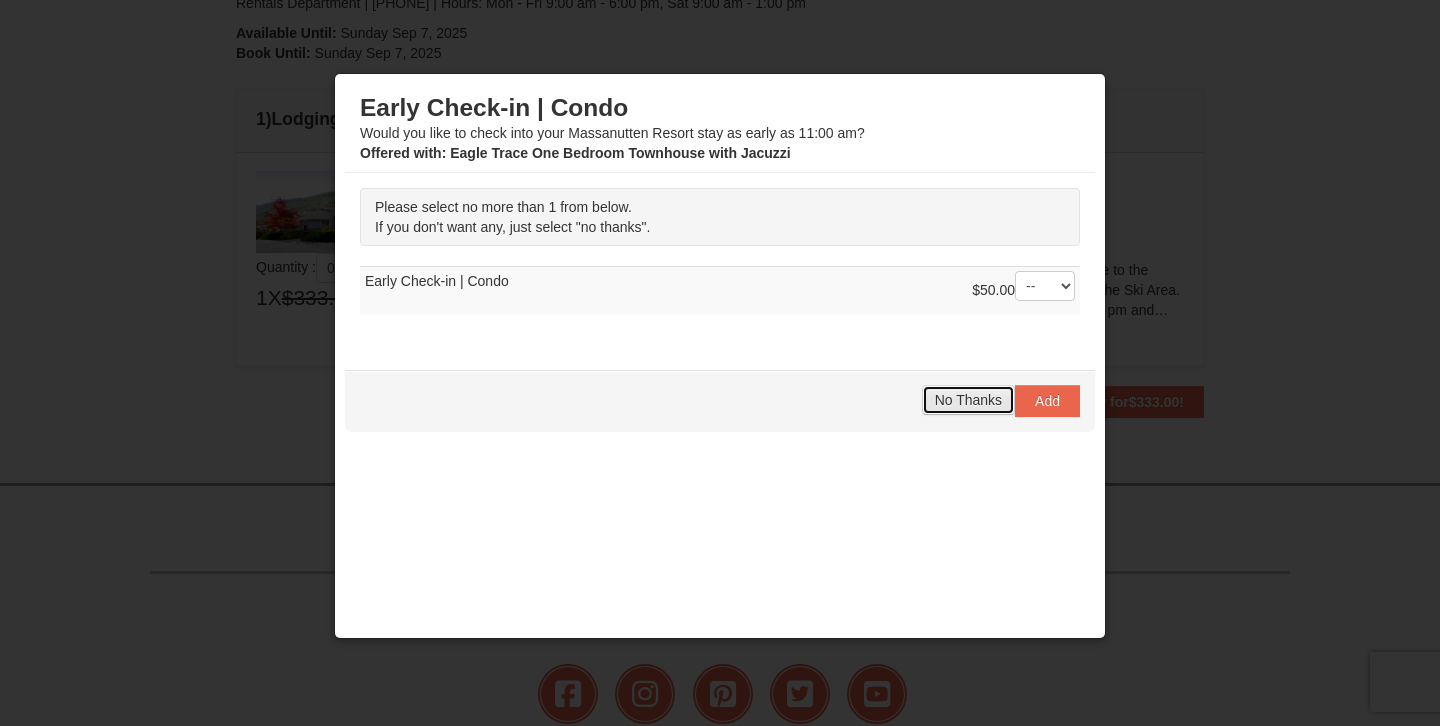 click on "No Thanks" at bounding box center [968, 400] 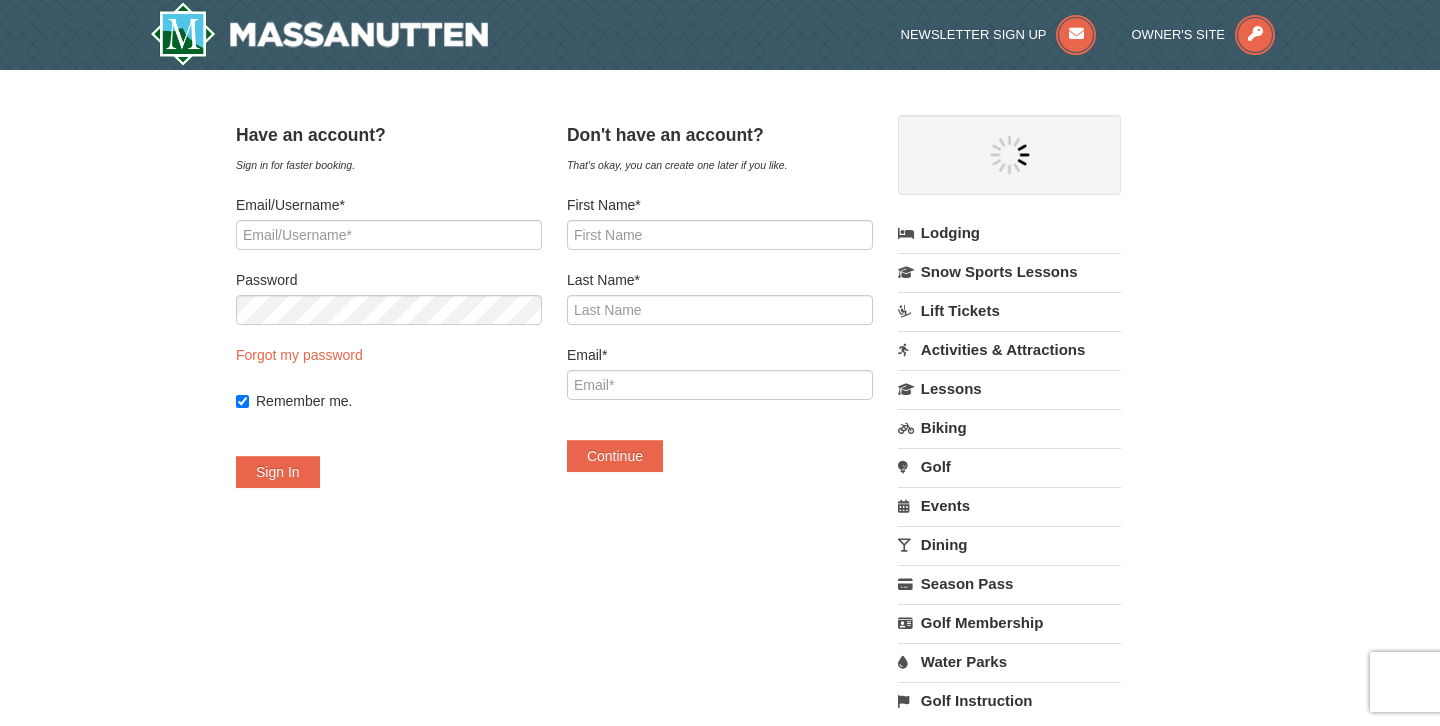scroll, scrollTop: 0, scrollLeft: 0, axis: both 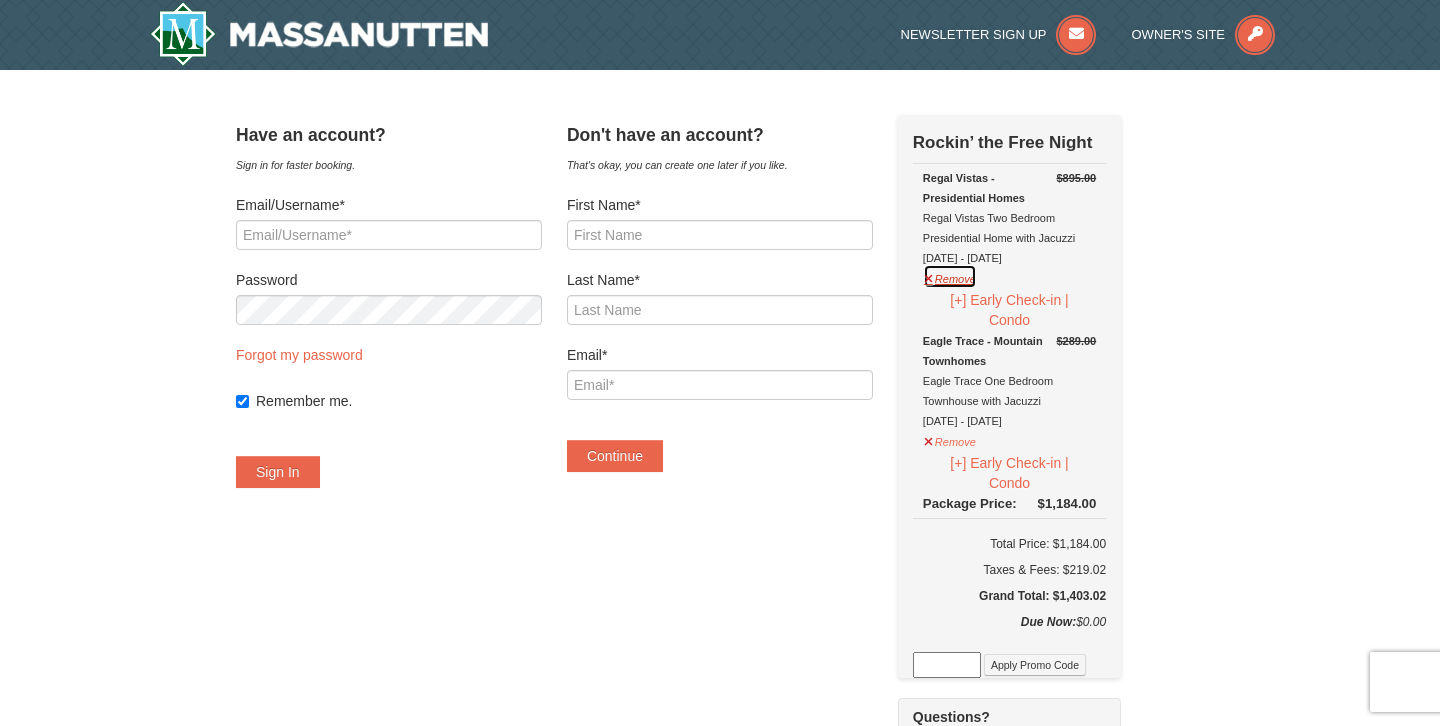 click on "Remove" at bounding box center (950, 276) 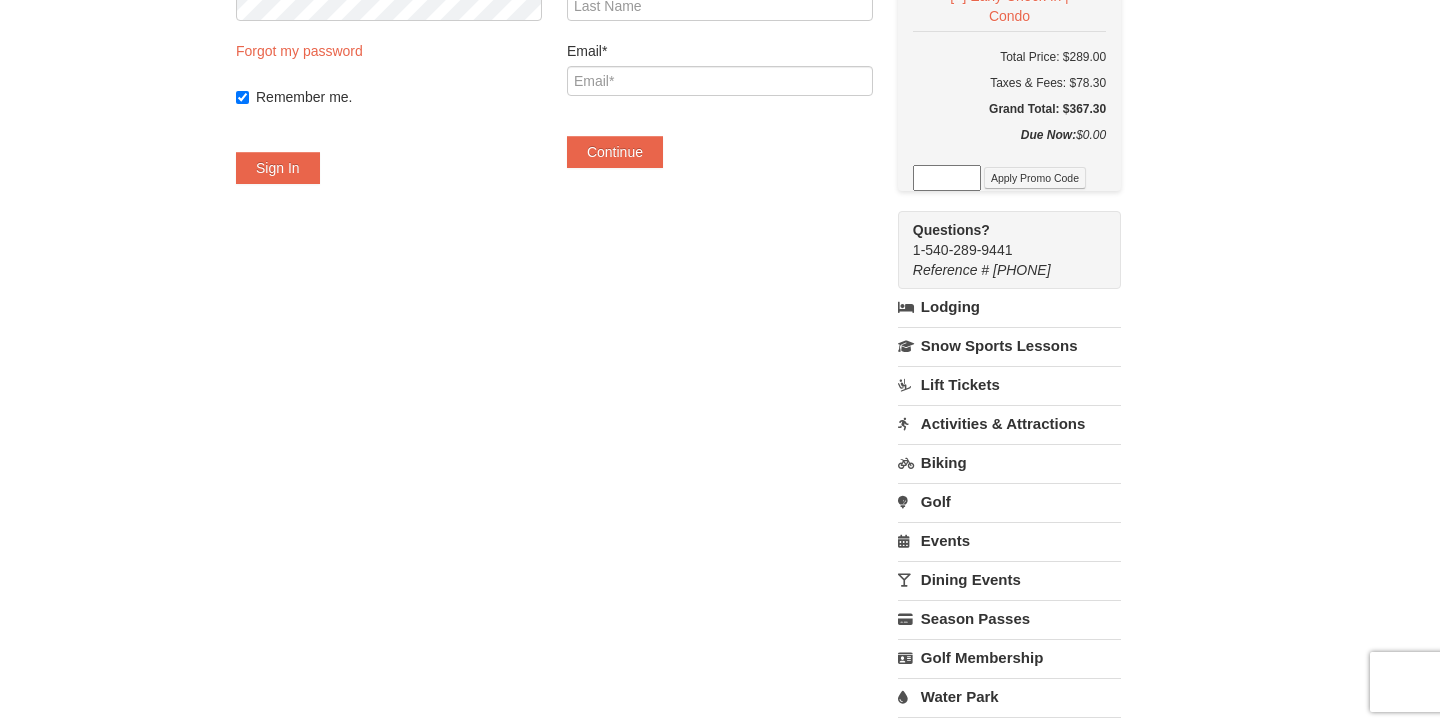 scroll, scrollTop: 314, scrollLeft: 0, axis: vertical 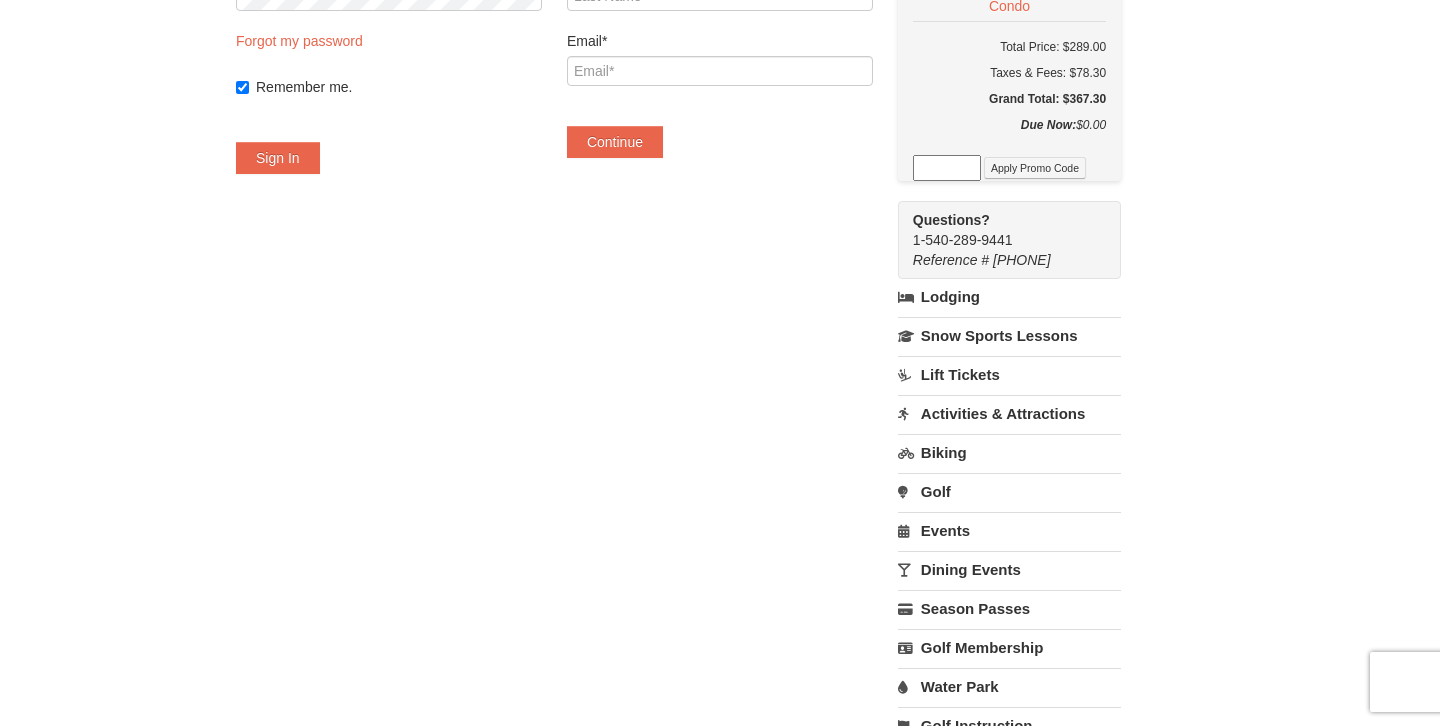 click on "Activities & Attractions" at bounding box center (1009, 413) 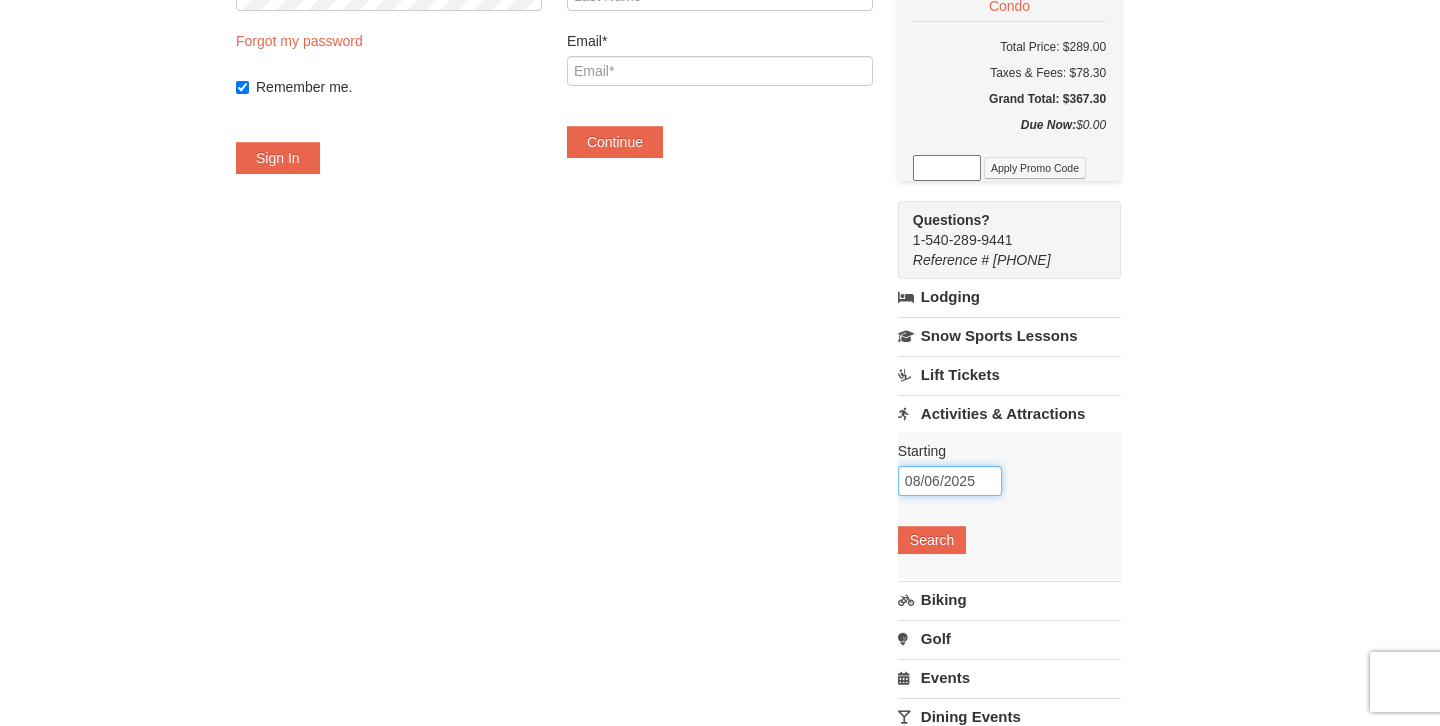 click on "08/06/2025" at bounding box center (950, 481) 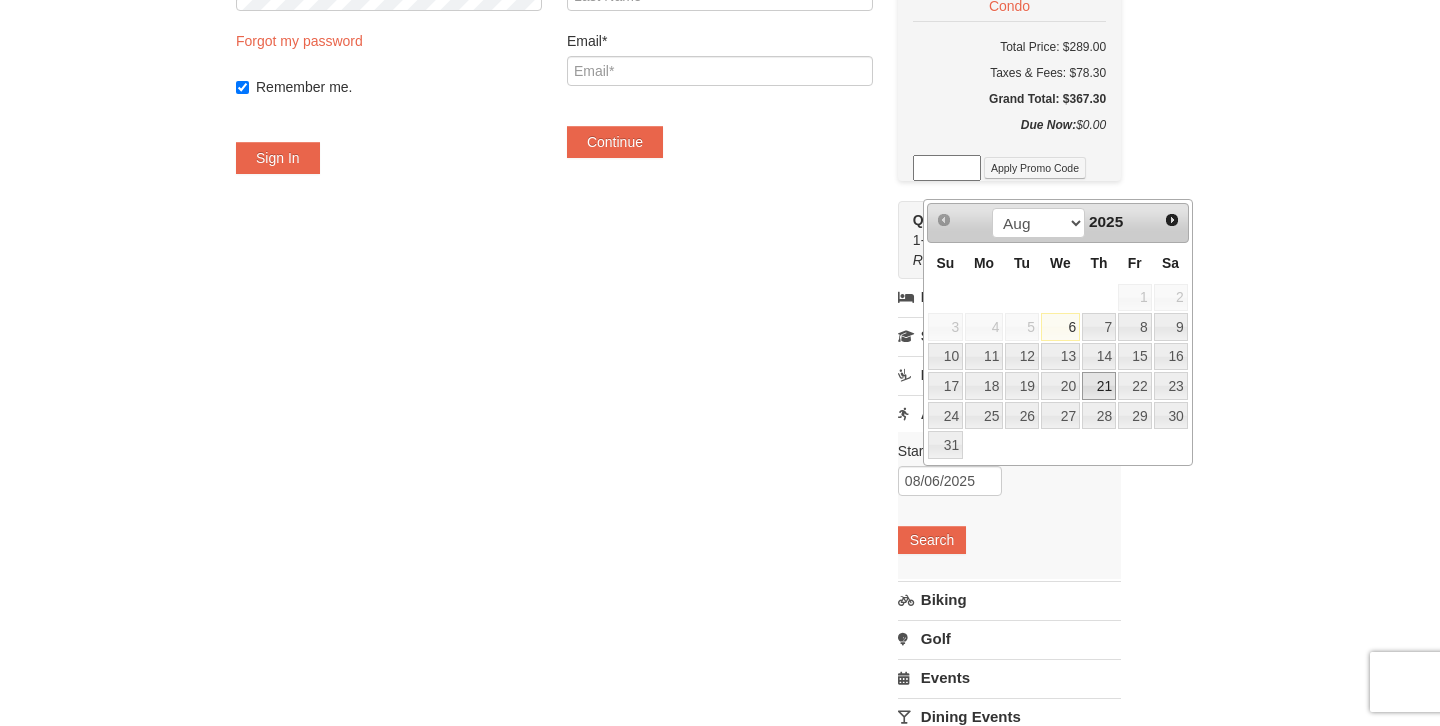 click on "21" at bounding box center [1099, 386] 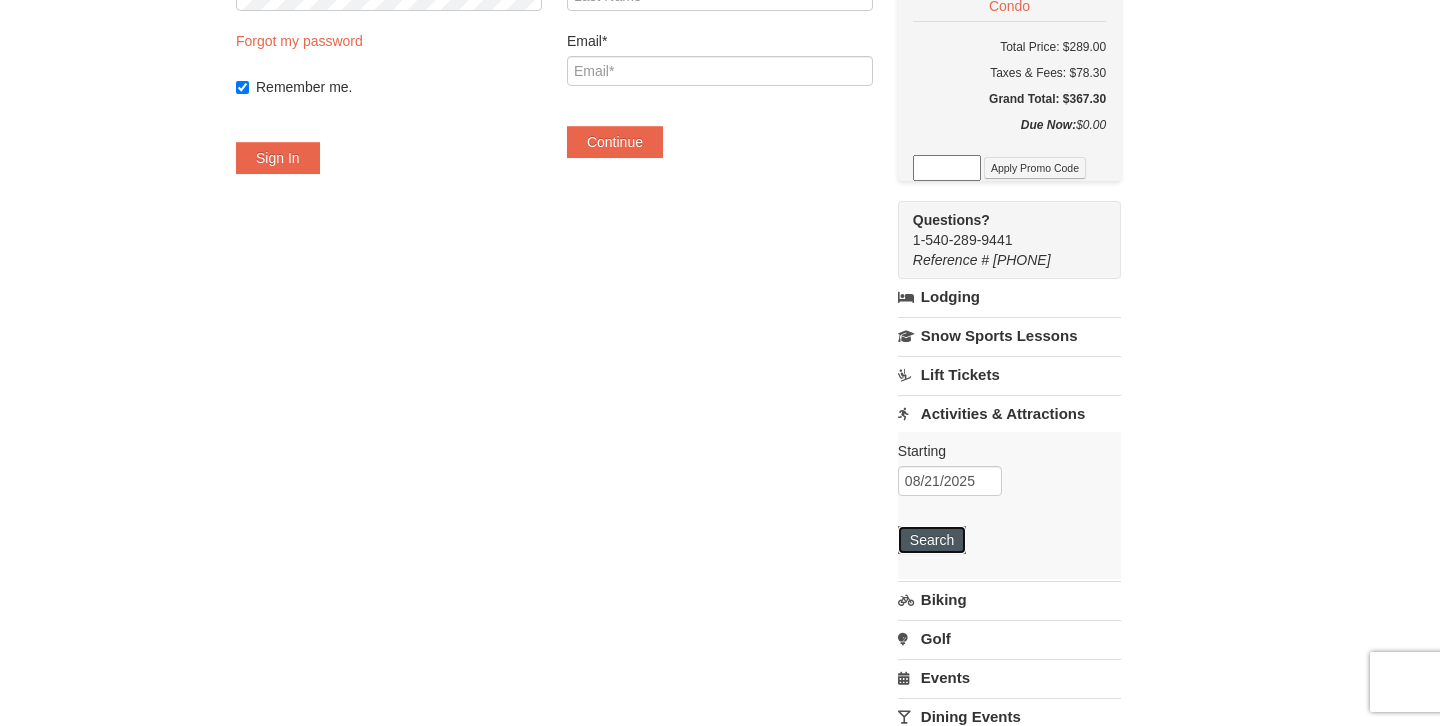 click on "Search" at bounding box center (932, 540) 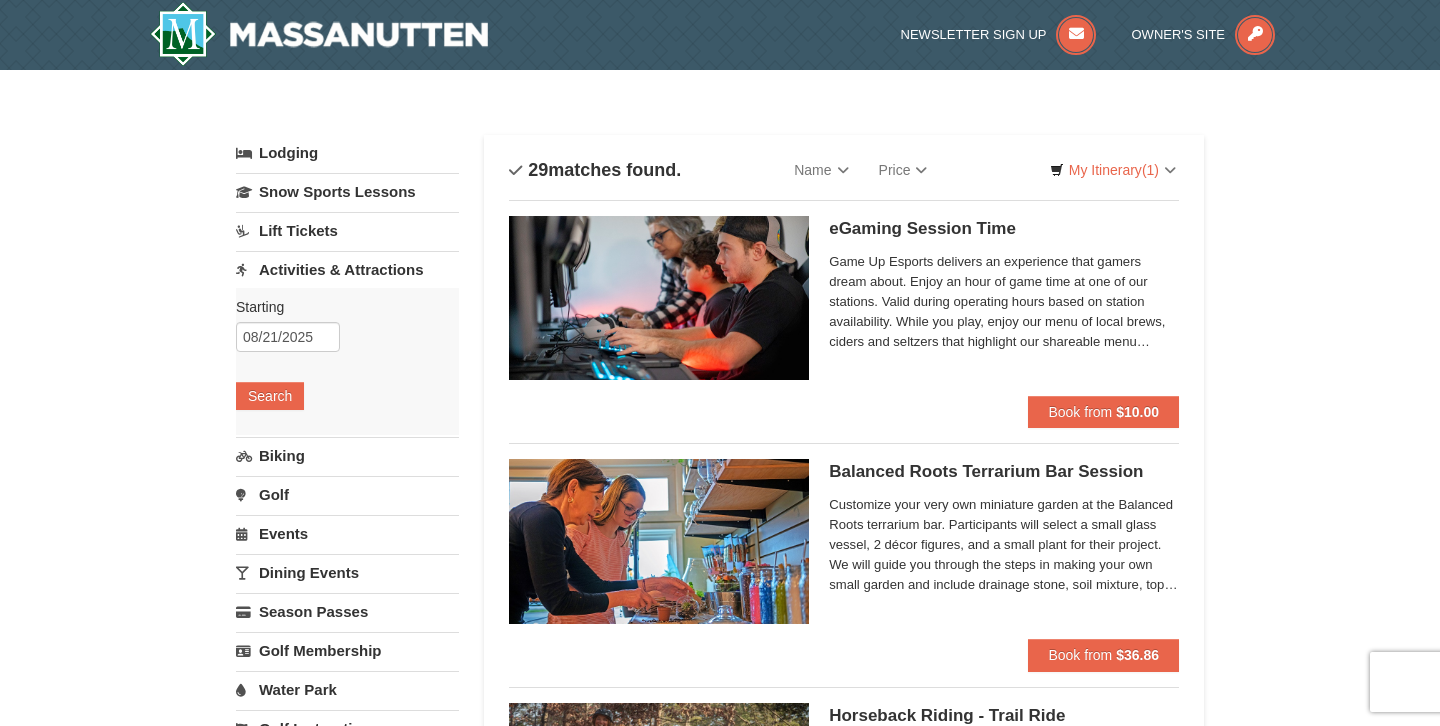 scroll, scrollTop: 0, scrollLeft: 0, axis: both 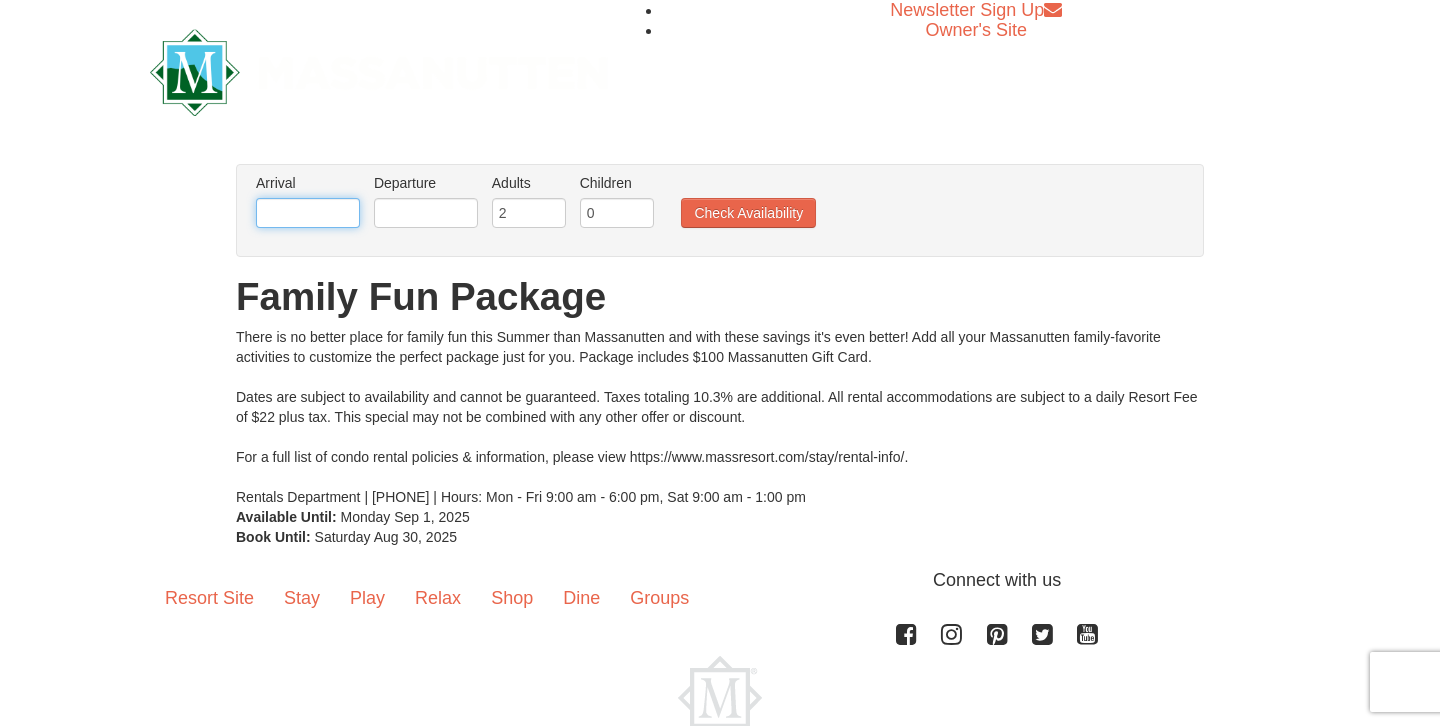 click at bounding box center (308, 213) 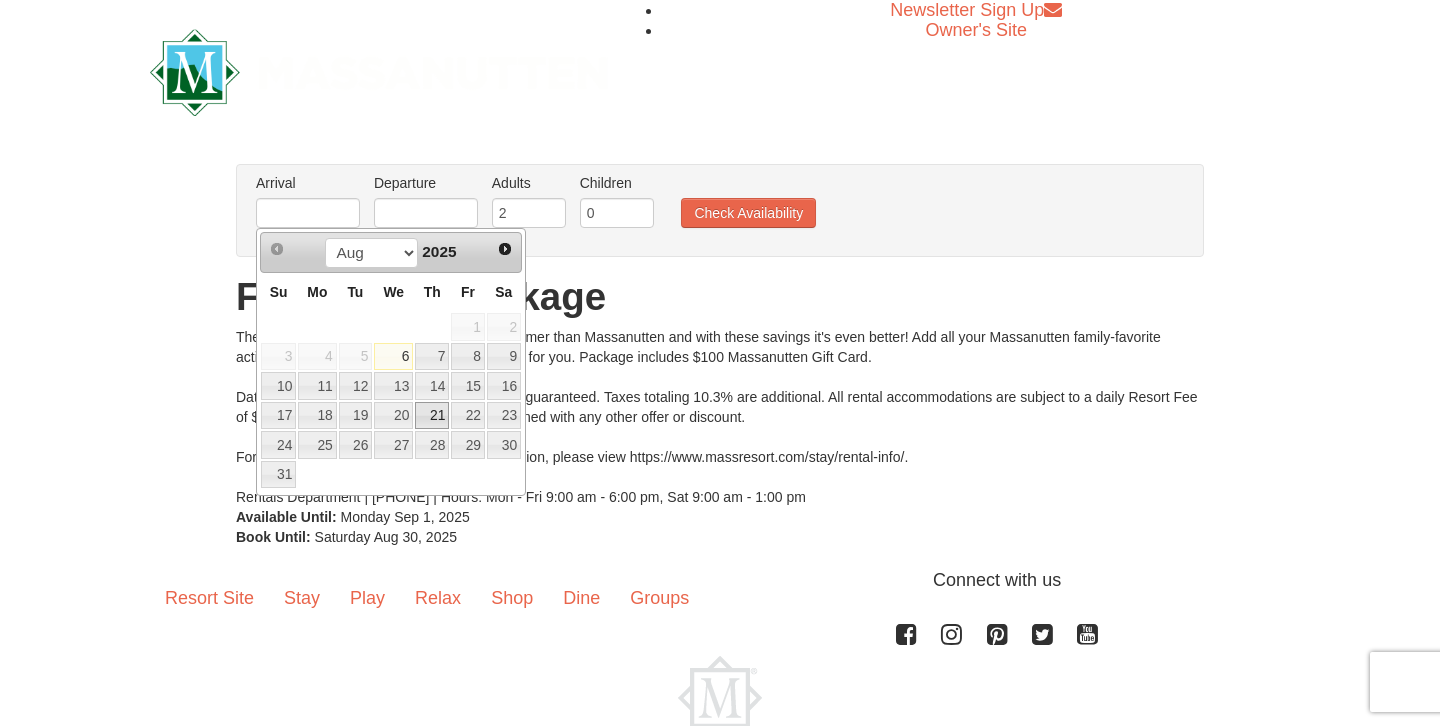 click on "21" at bounding box center [432, 416] 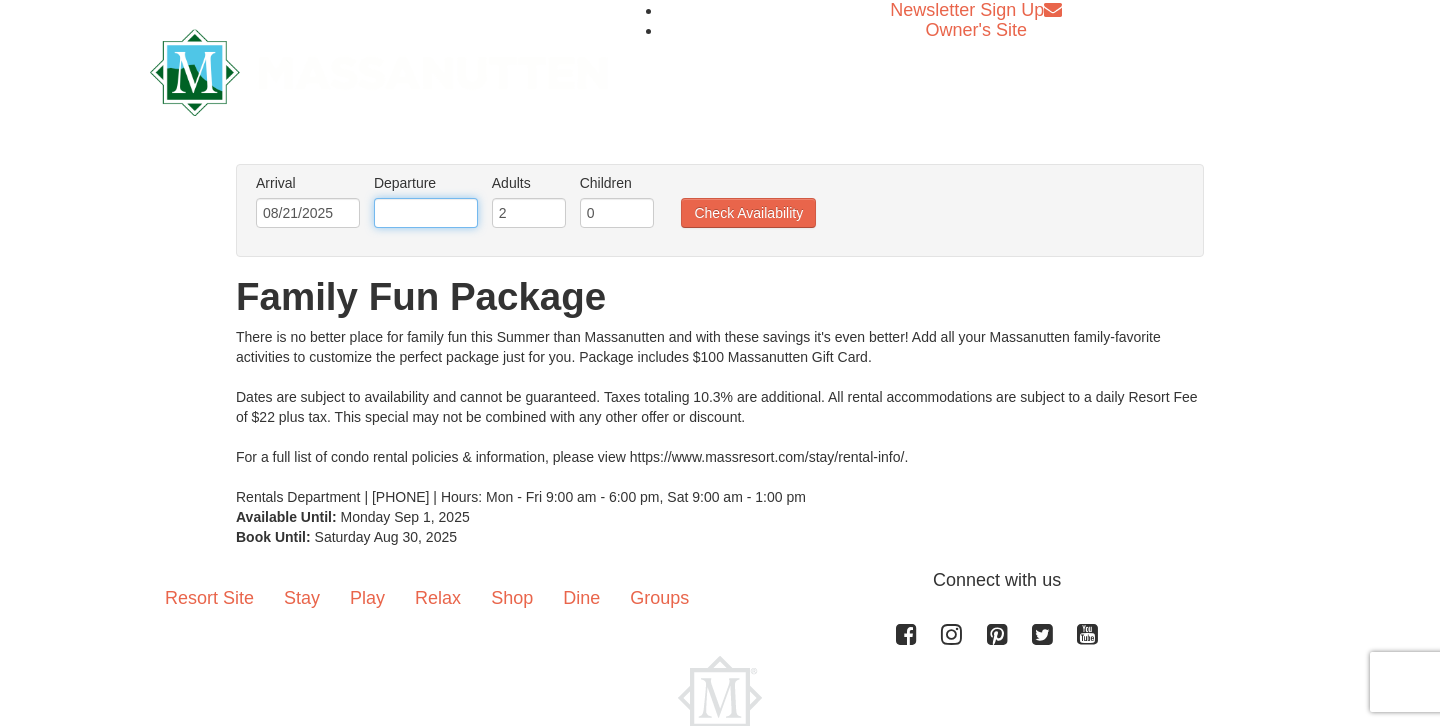 click at bounding box center [426, 213] 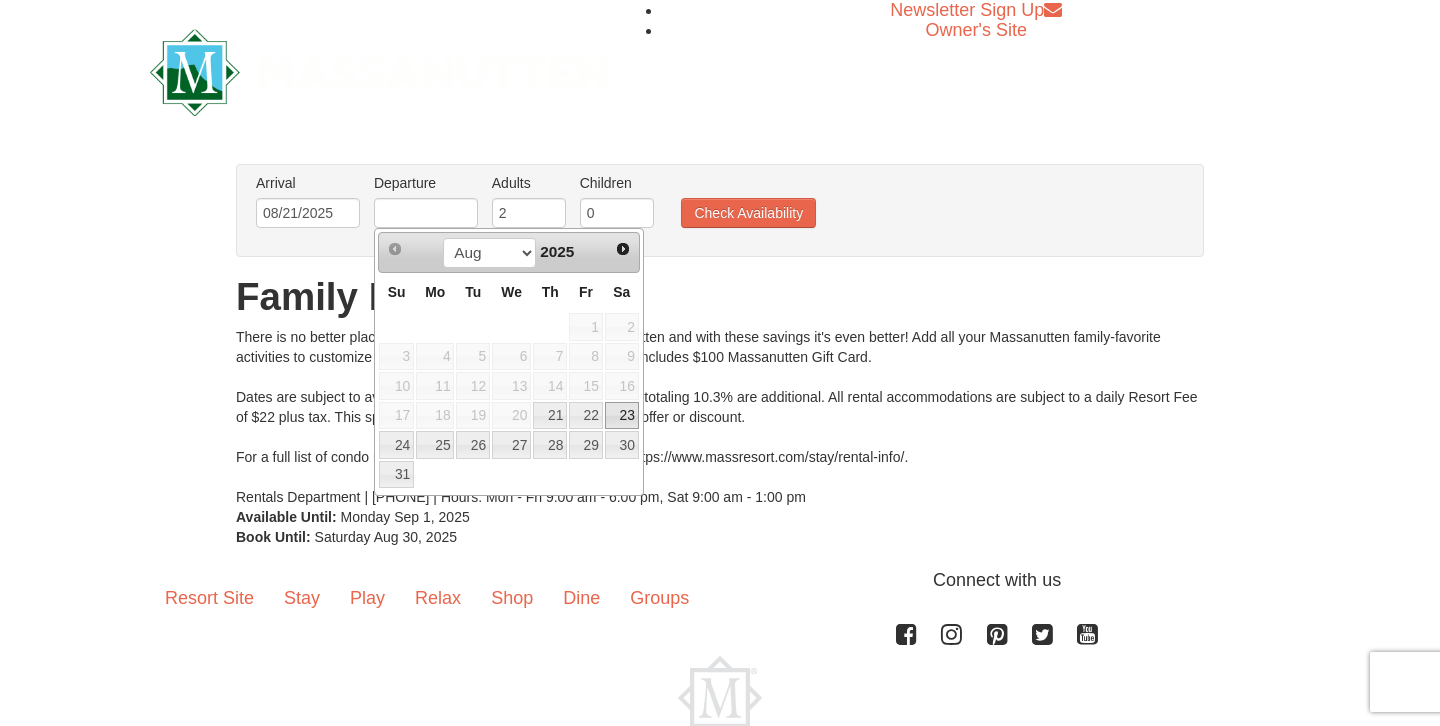 click on "23" at bounding box center (622, 416) 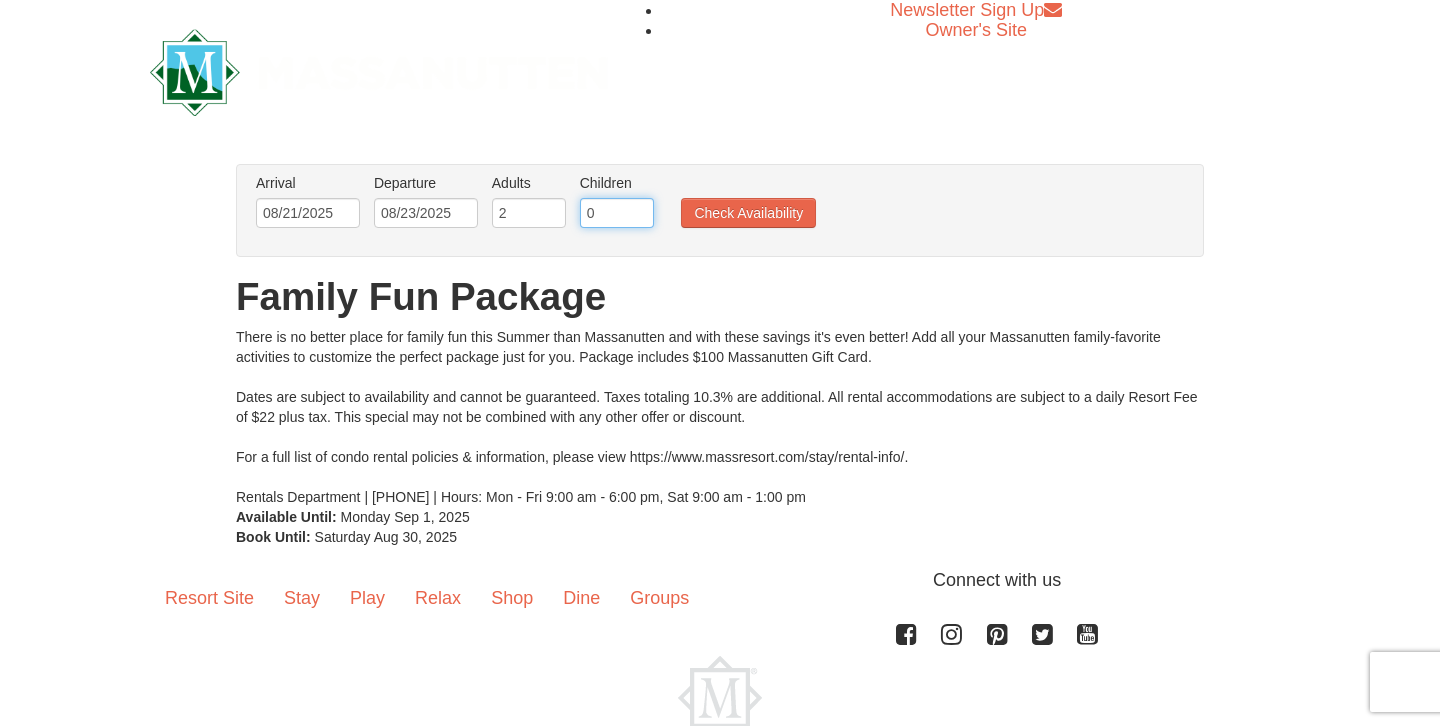 click on "0" at bounding box center (617, 213) 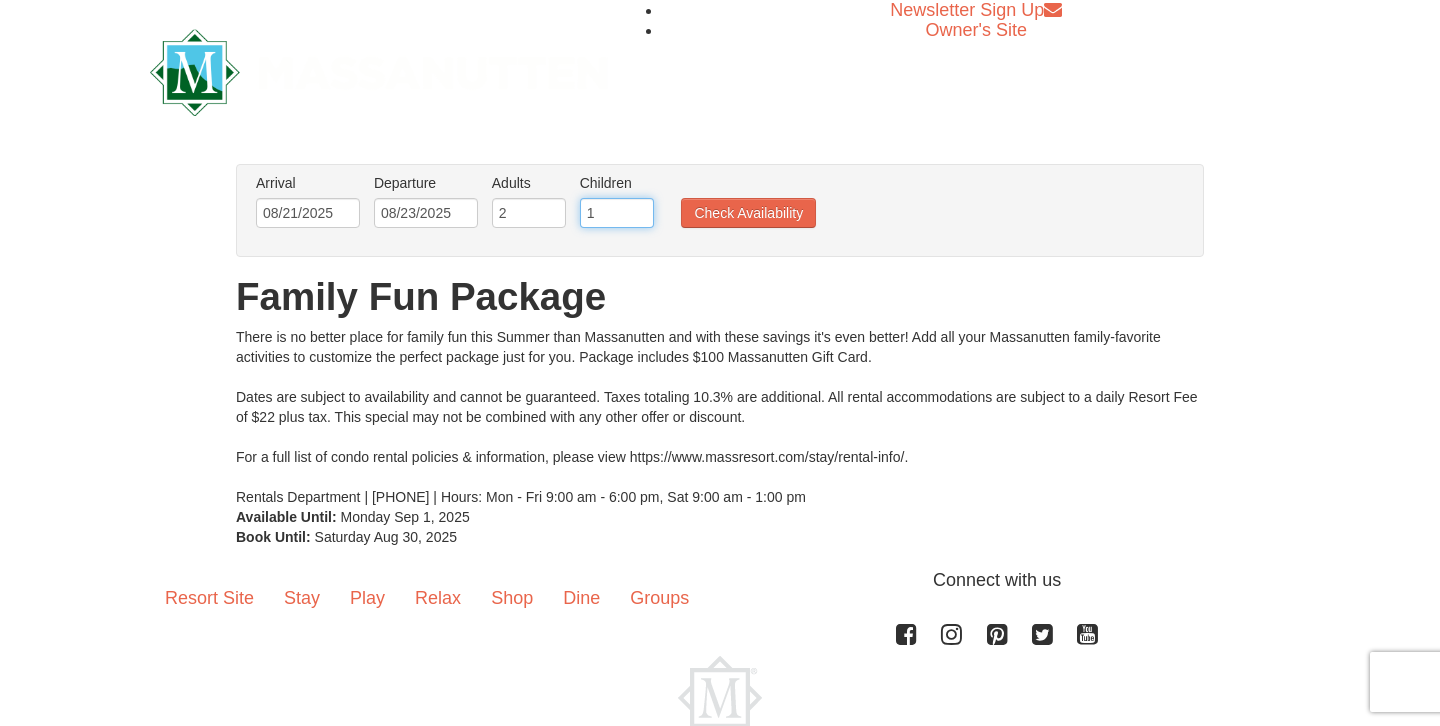 click on "1" at bounding box center [617, 213] 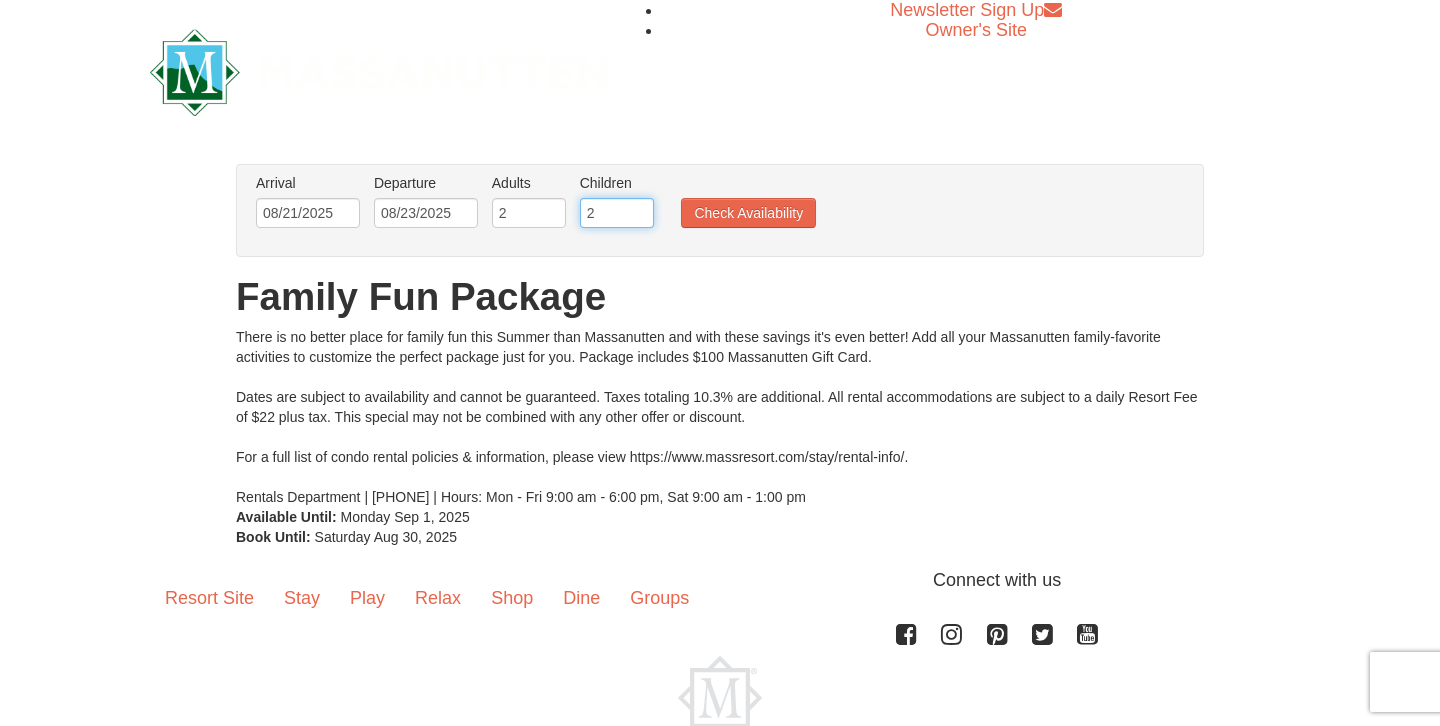 click on "2" at bounding box center (617, 213) 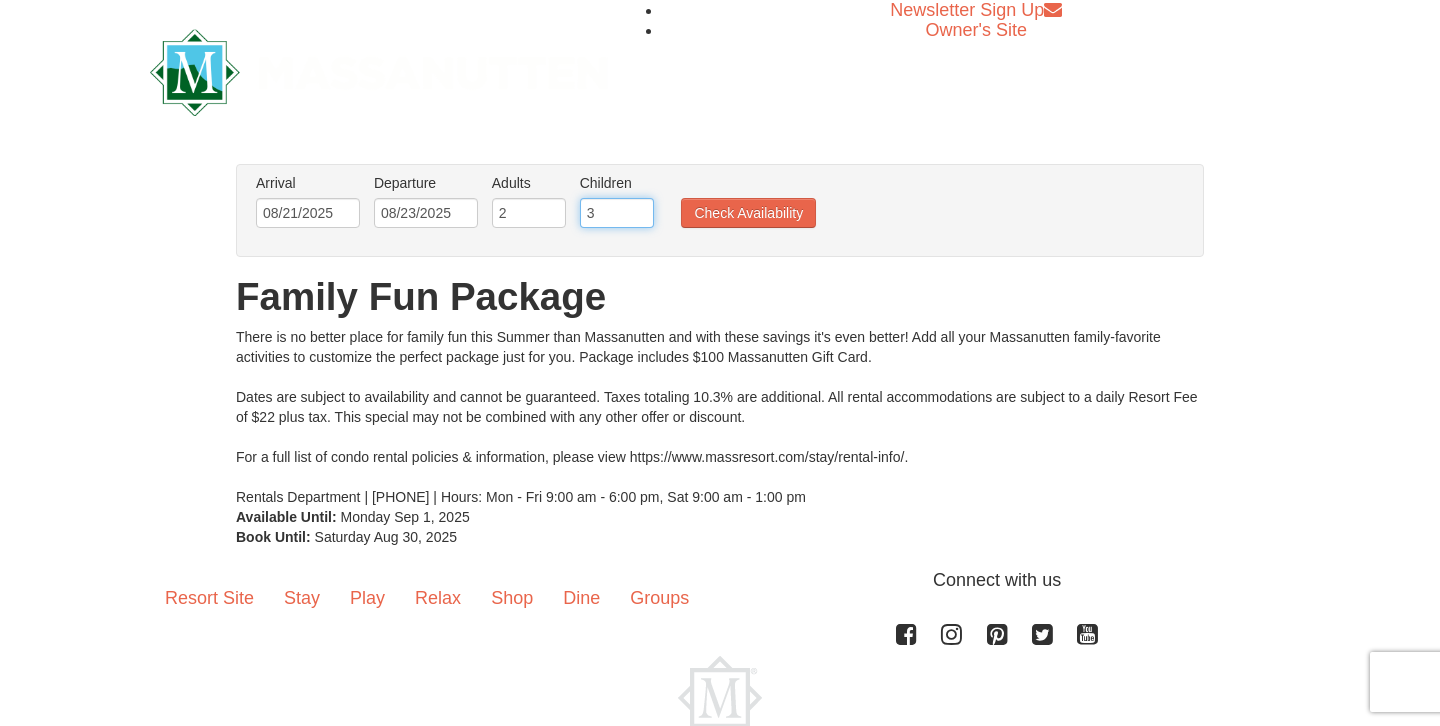 type on "3" 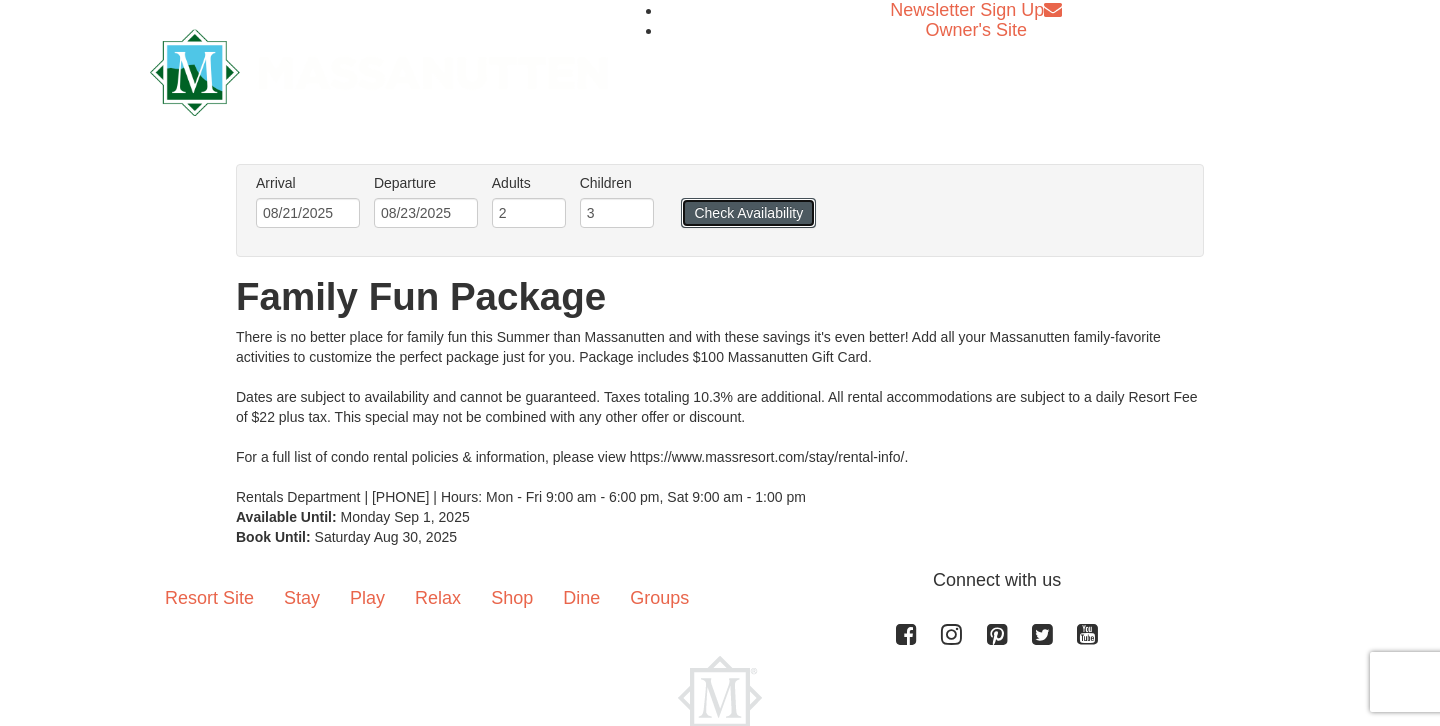 click on "Check Availability" at bounding box center [748, 213] 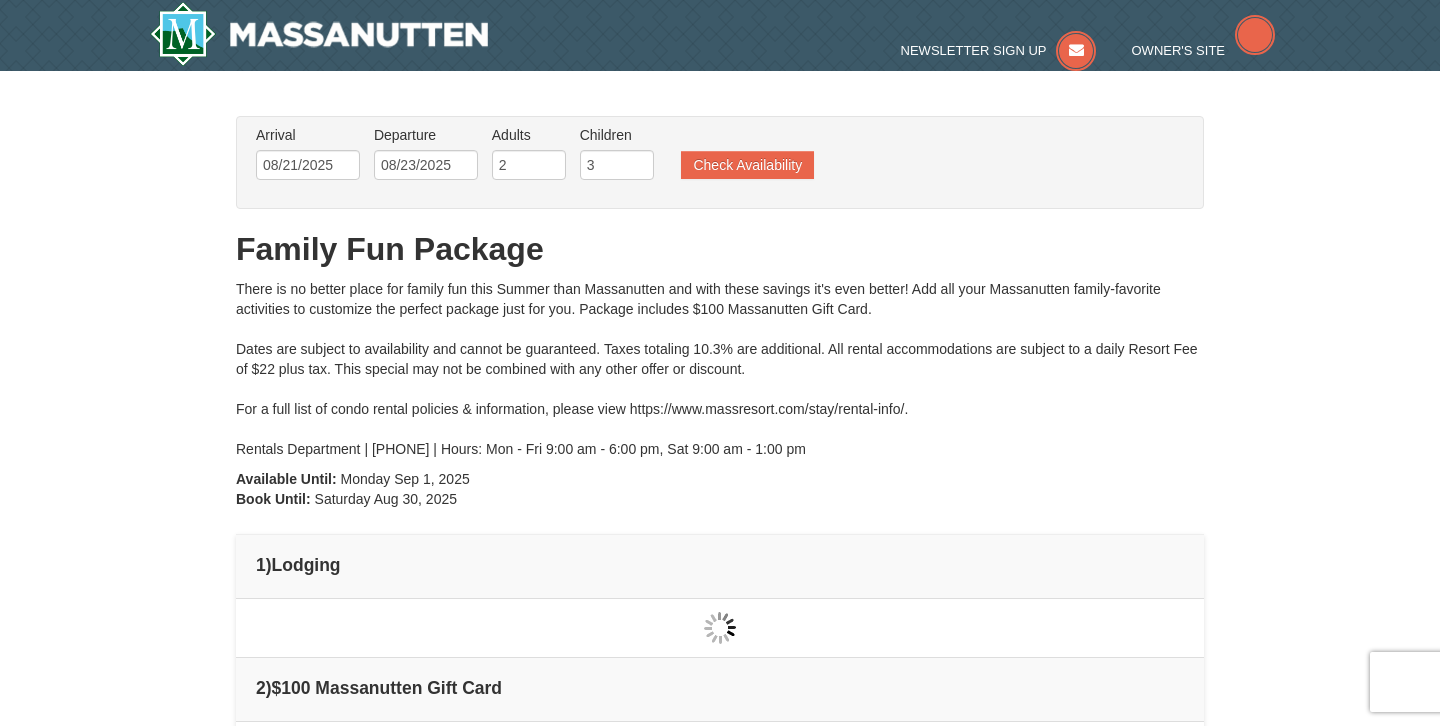 type on "08/21/2025" 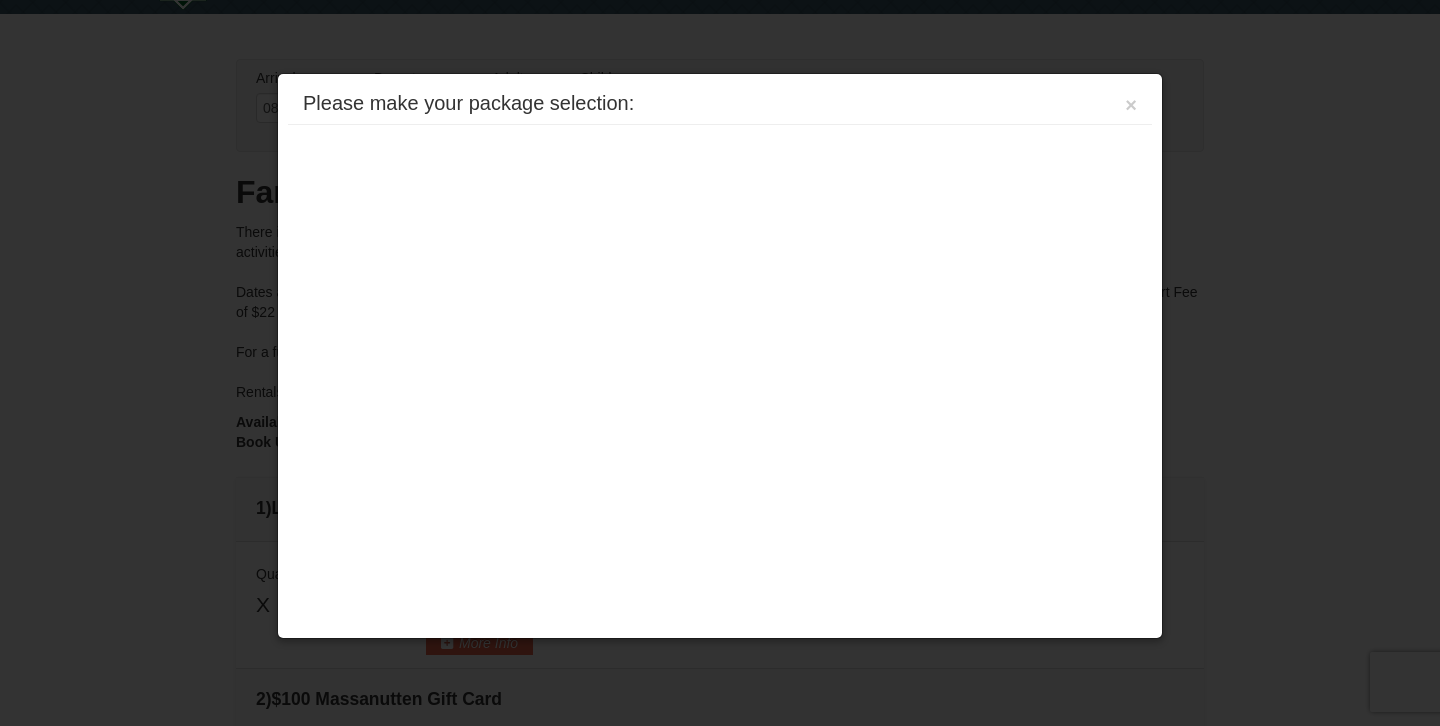 scroll, scrollTop: 601, scrollLeft: 0, axis: vertical 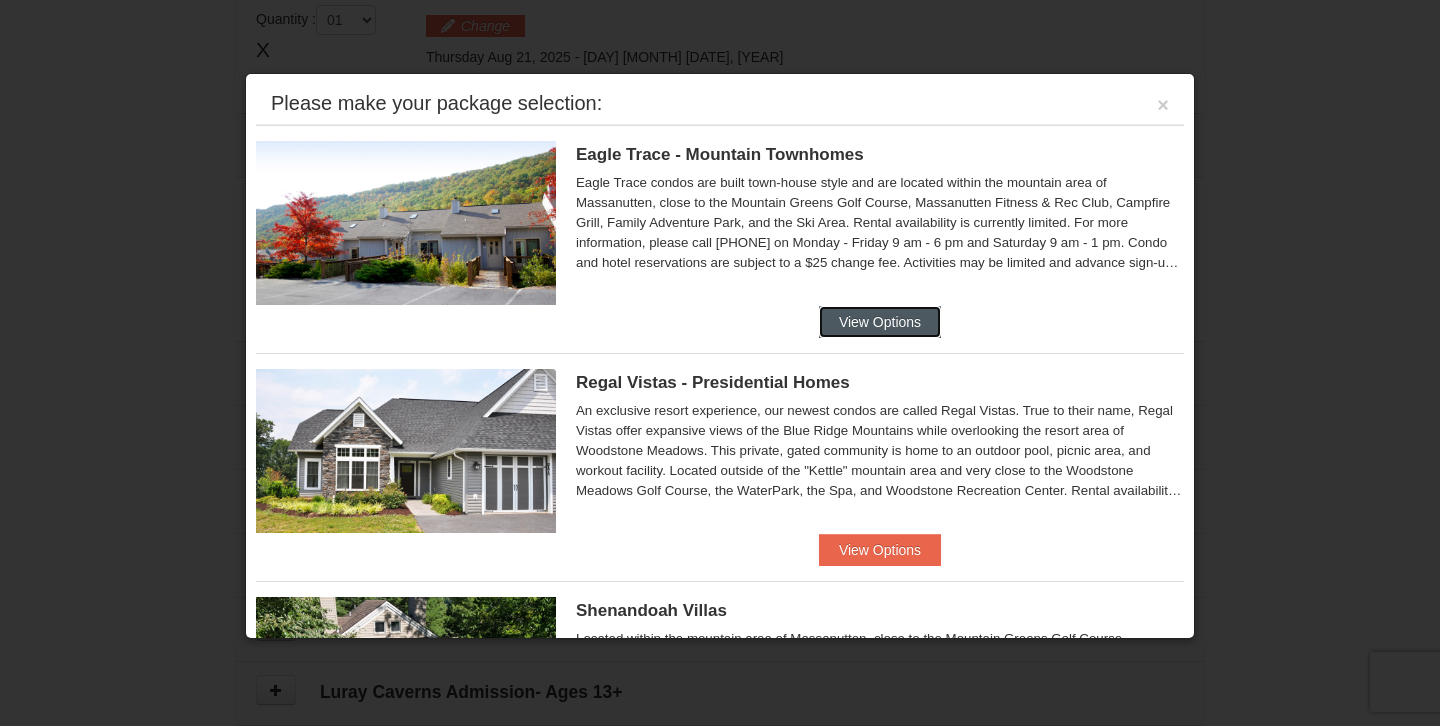 click on "View Options" at bounding box center (880, 322) 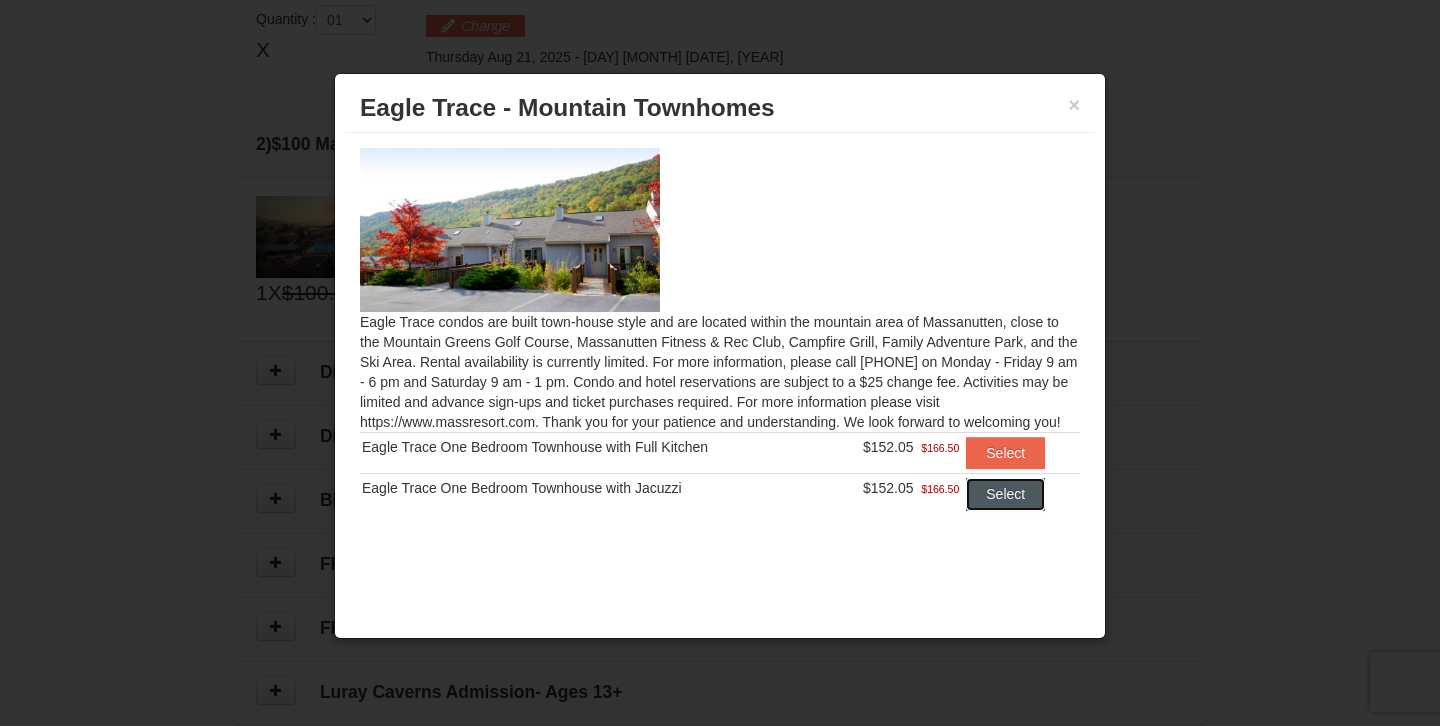 click on "Select" at bounding box center [1005, 494] 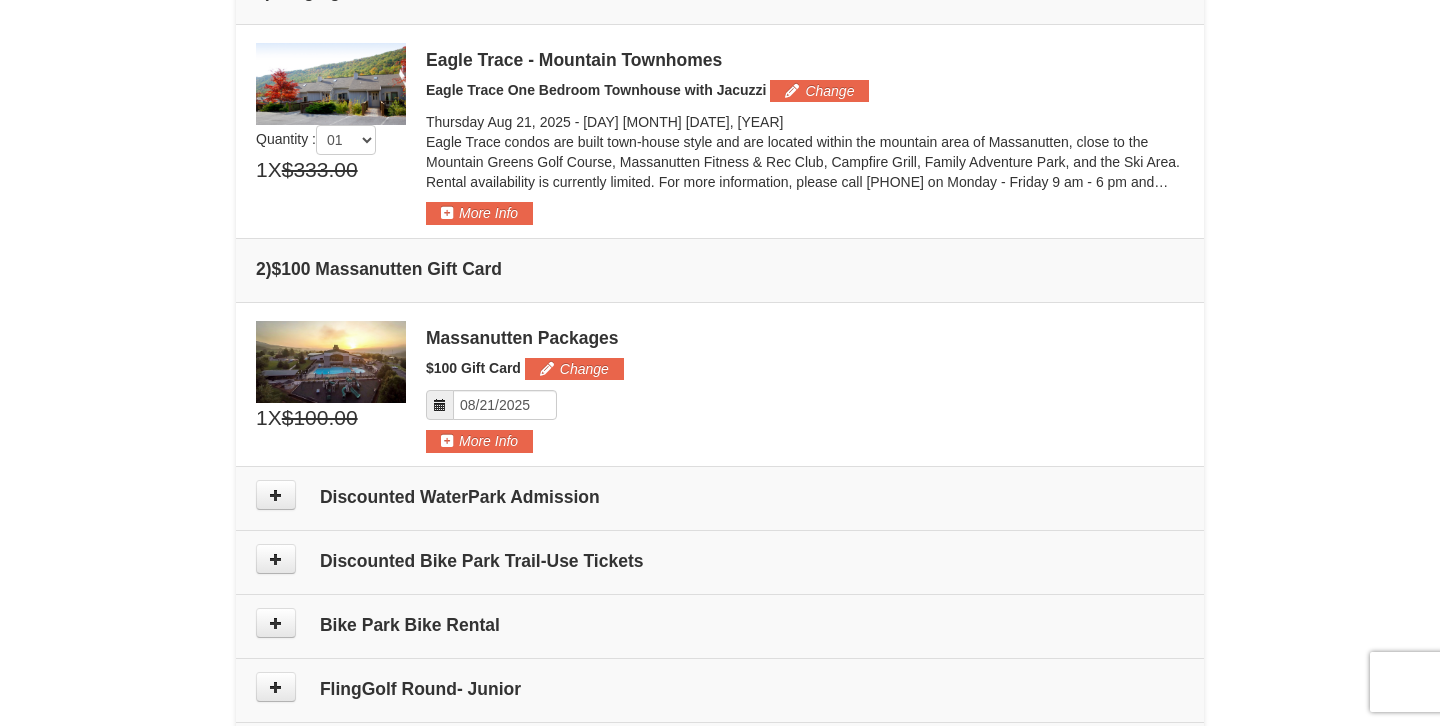scroll, scrollTop: 572, scrollLeft: 0, axis: vertical 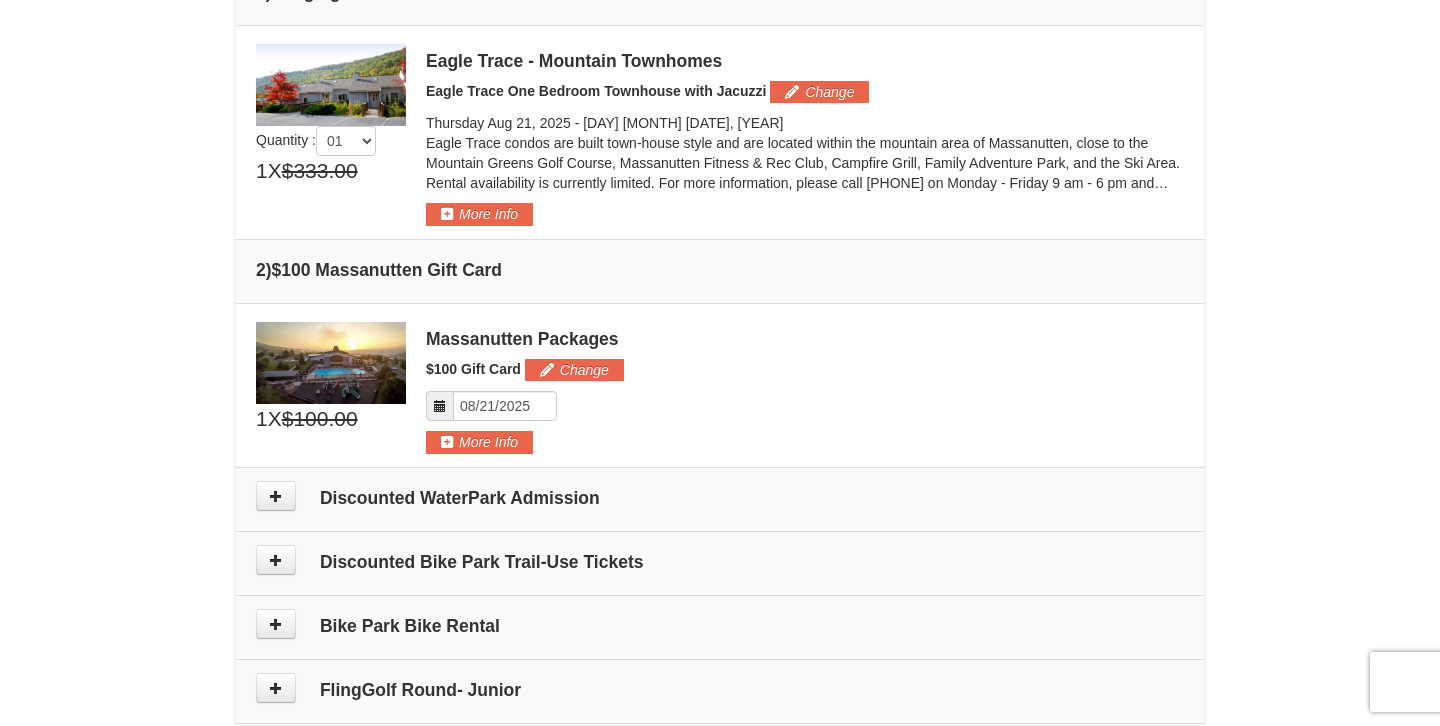 click on "Discounted WaterPark Admission" at bounding box center [720, 499] 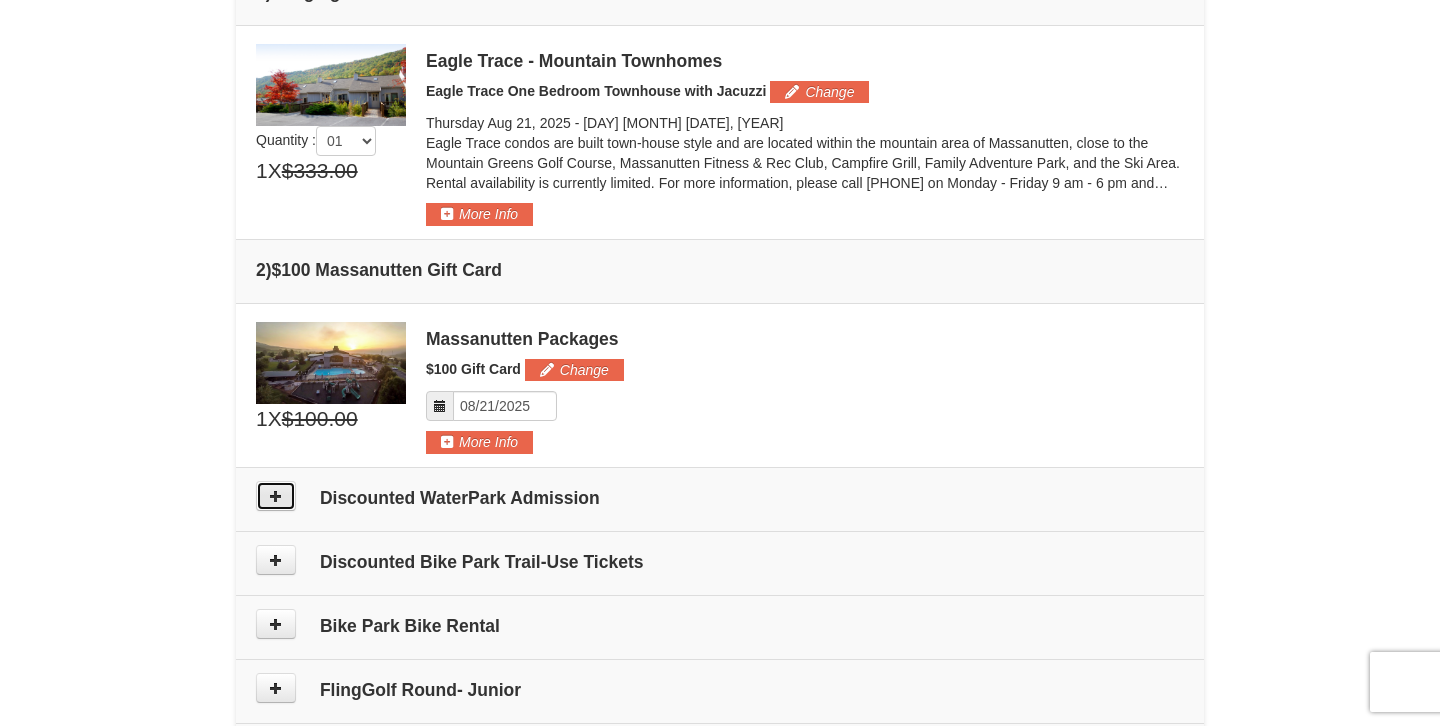 click at bounding box center (276, 496) 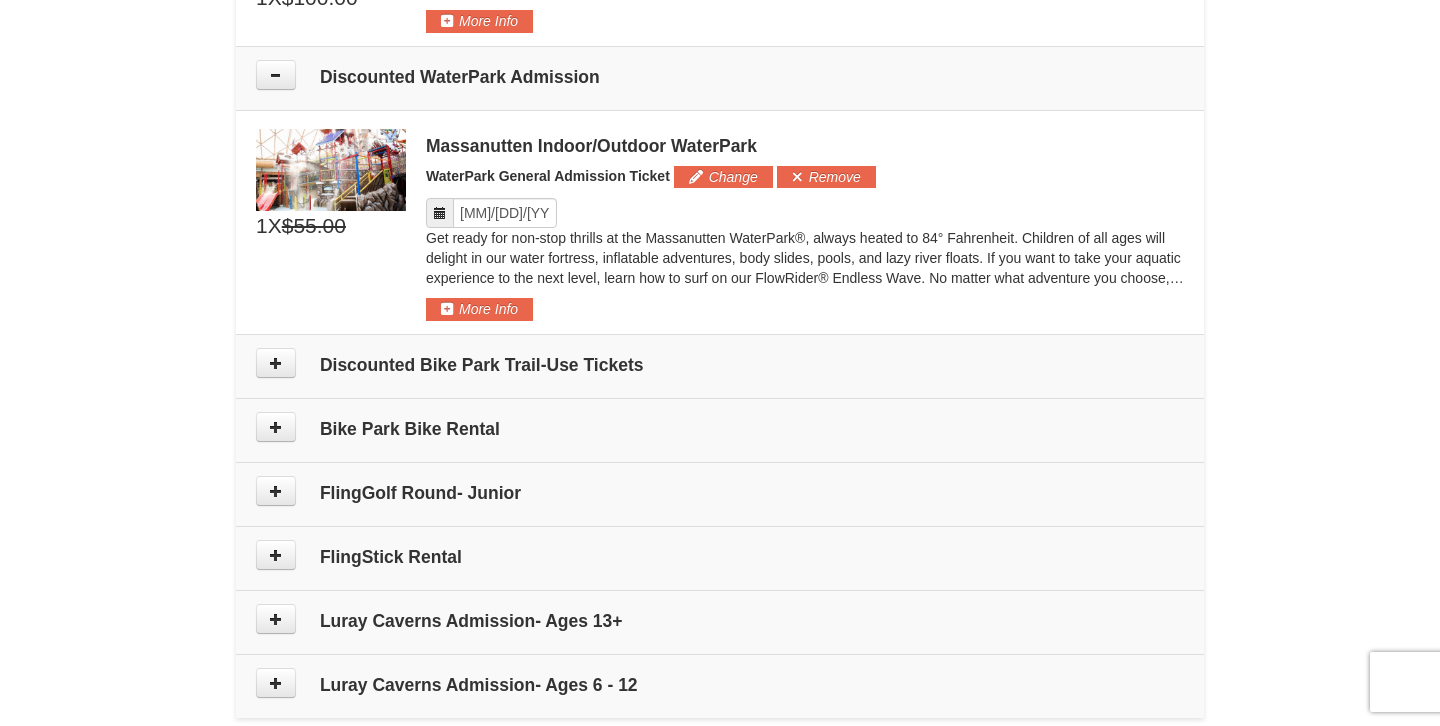 scroll, scrollTop: 1039, scrollLeft: 0, axis: vertical 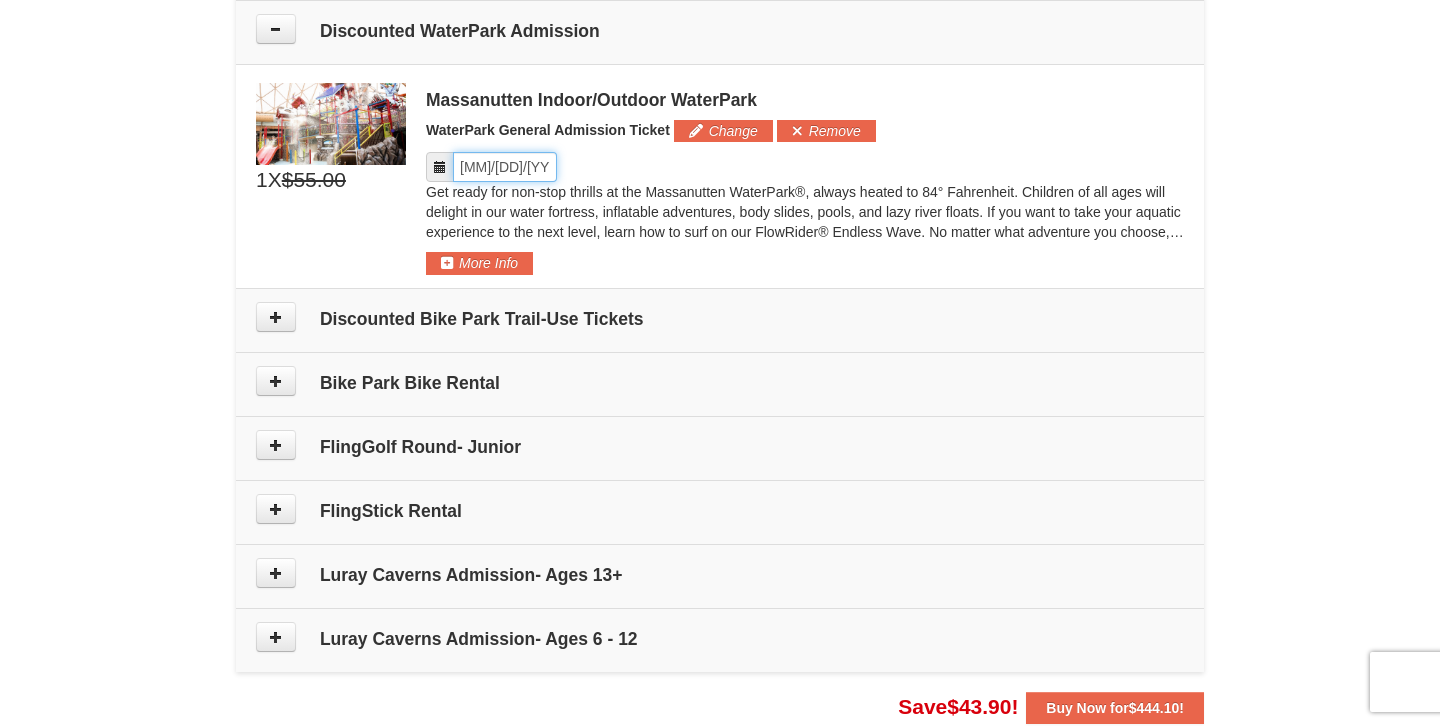 click on "Please format dates MM/DD/YYYY" at bounding box center (505, 167) 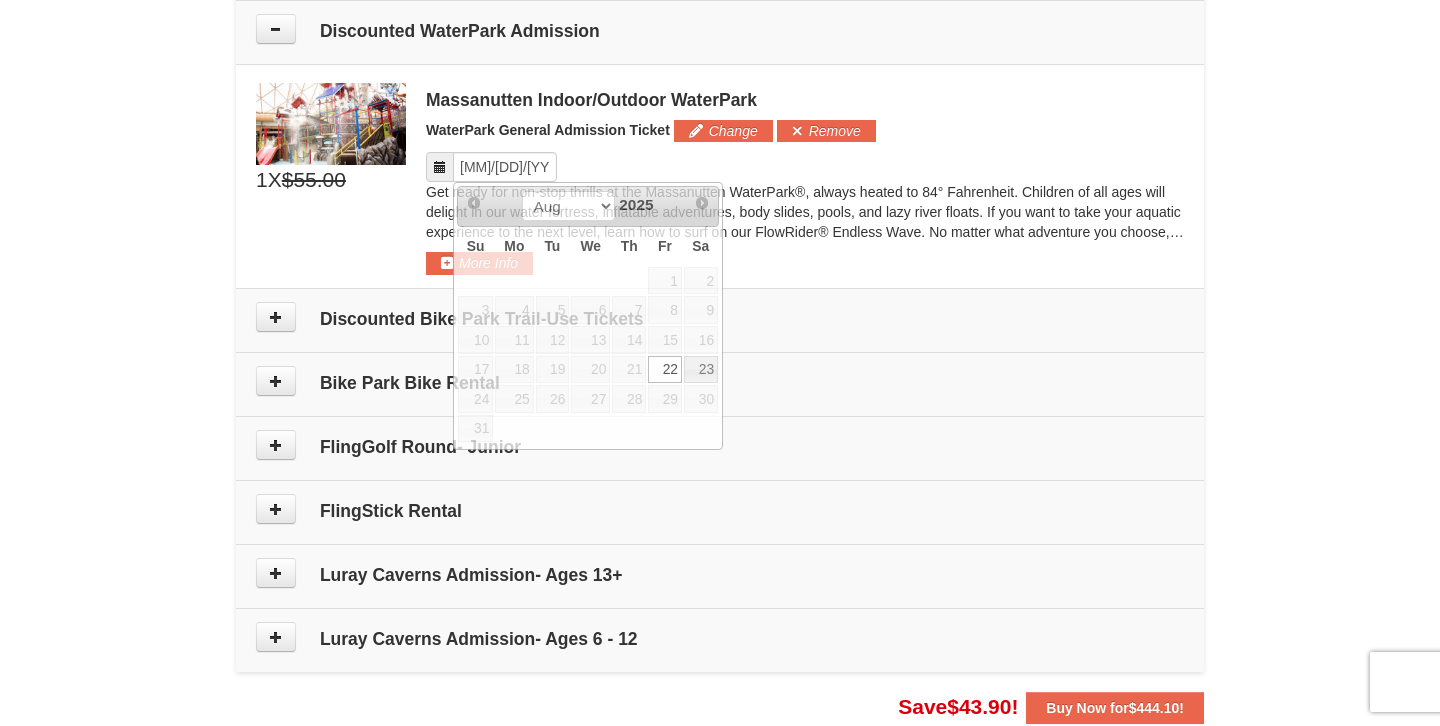 click on "Massanutten Indoor/Outdoor WaterPark
WaterPark General Admission Ticket
Change
Add
Remove
Please format dates MM/DD/YYYY" at bounding box center [805, 179] 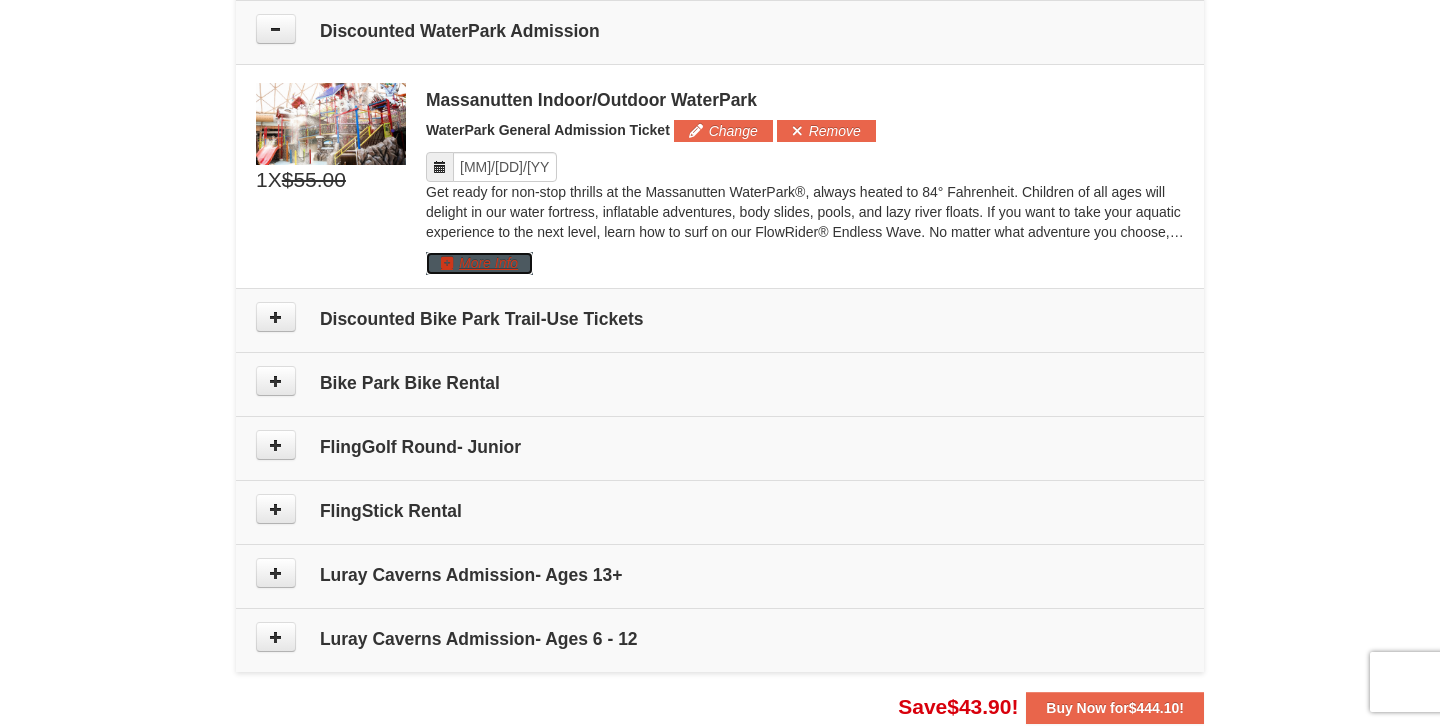 click on "More Info" at bounding box center [479, 263] 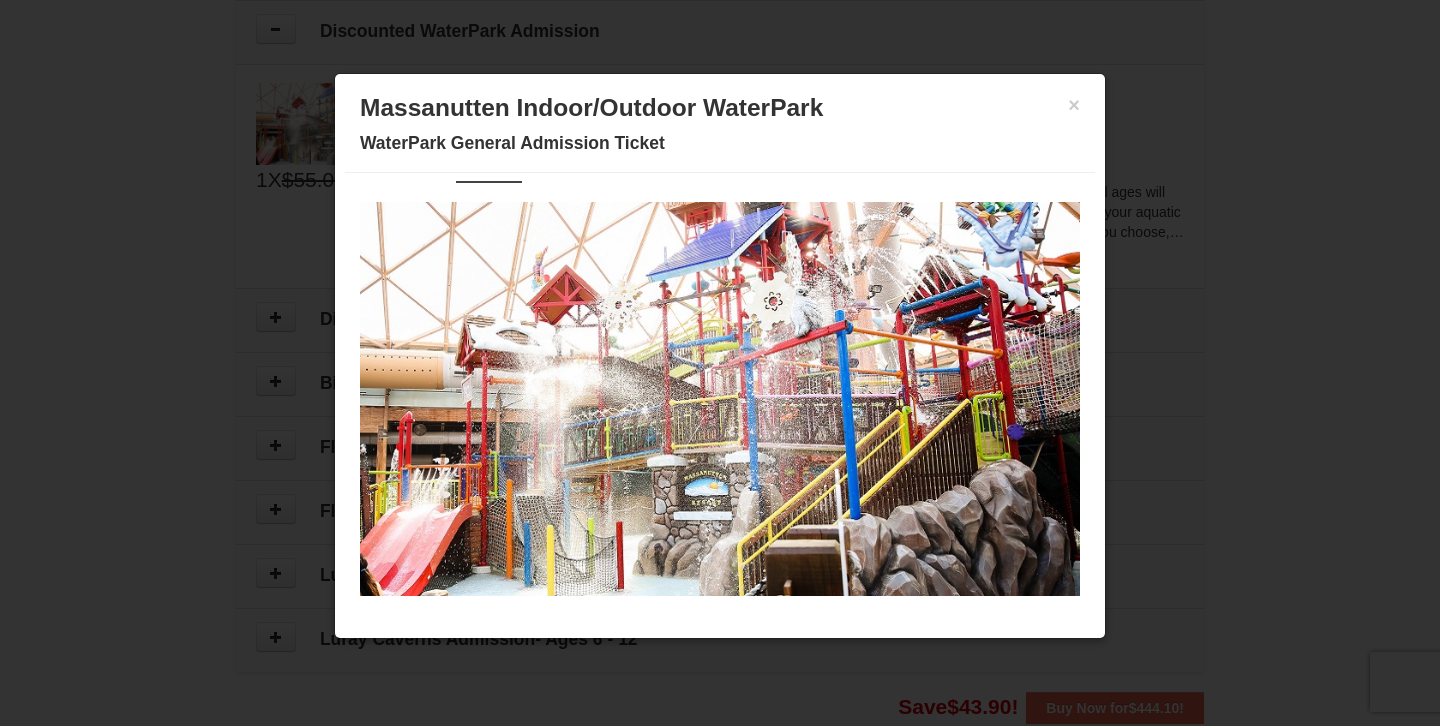 scroll, scrollTop: 0, scrollLeft: 0, axis: both 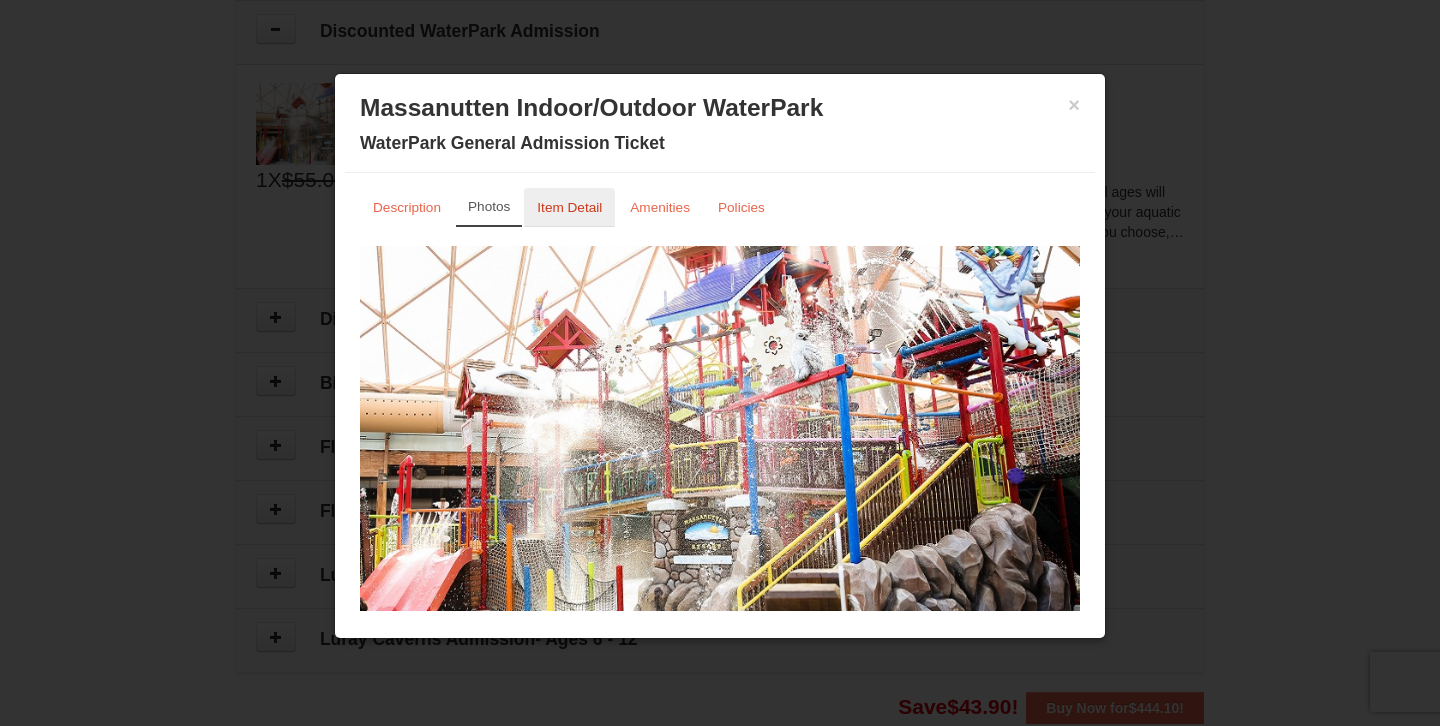 click on "Item Detail" at bounding box center (569, 207) 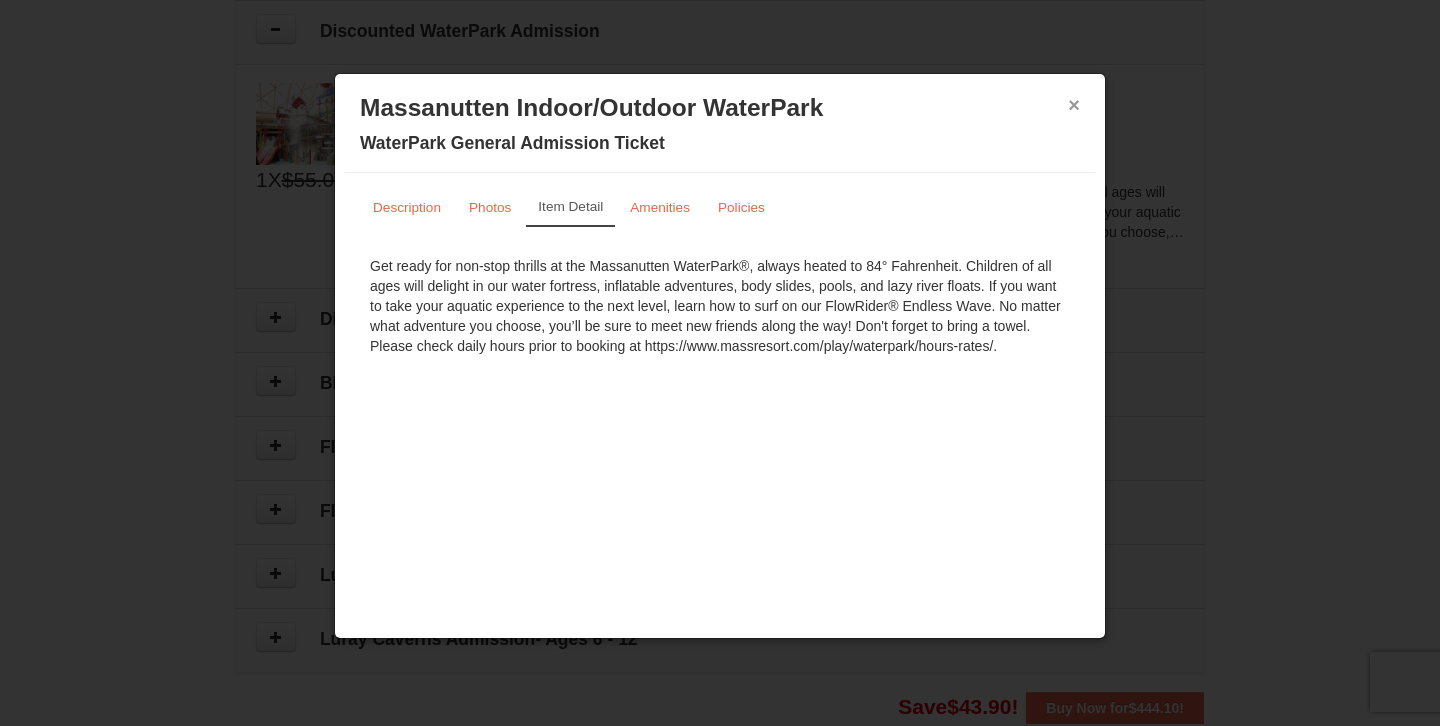 click on "×" at bounding box center [1074, 105] 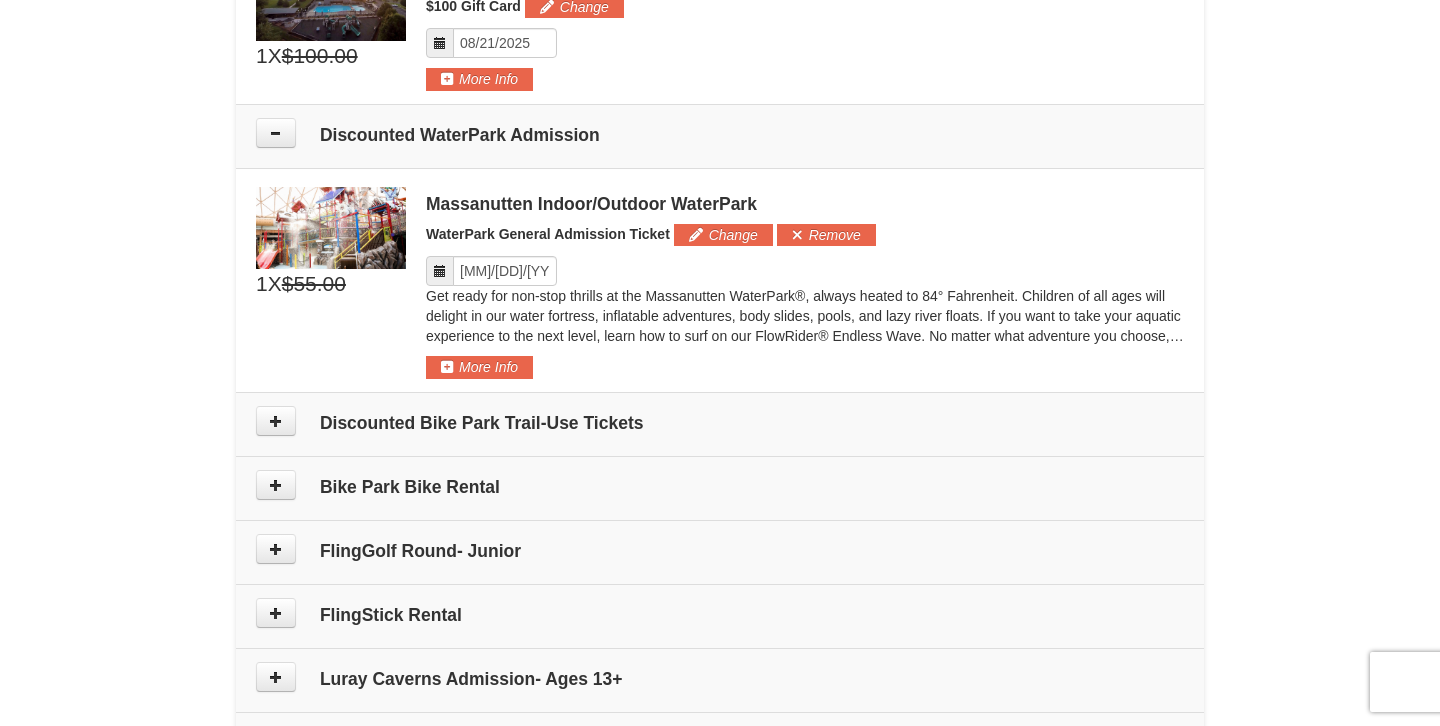 scroll, scrollTop: 932, scrollLeft: 0, axis: vertical 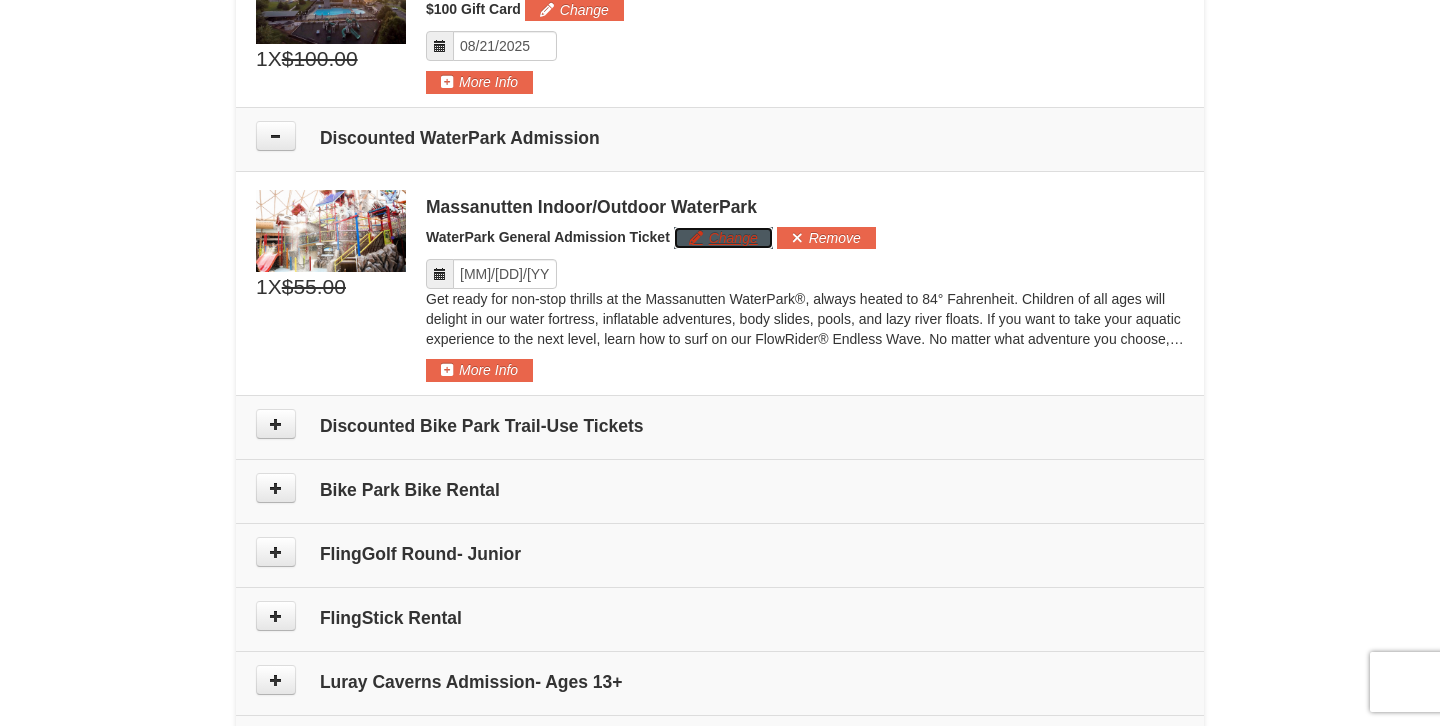 click on "Change" at bounding box center [723, 238] 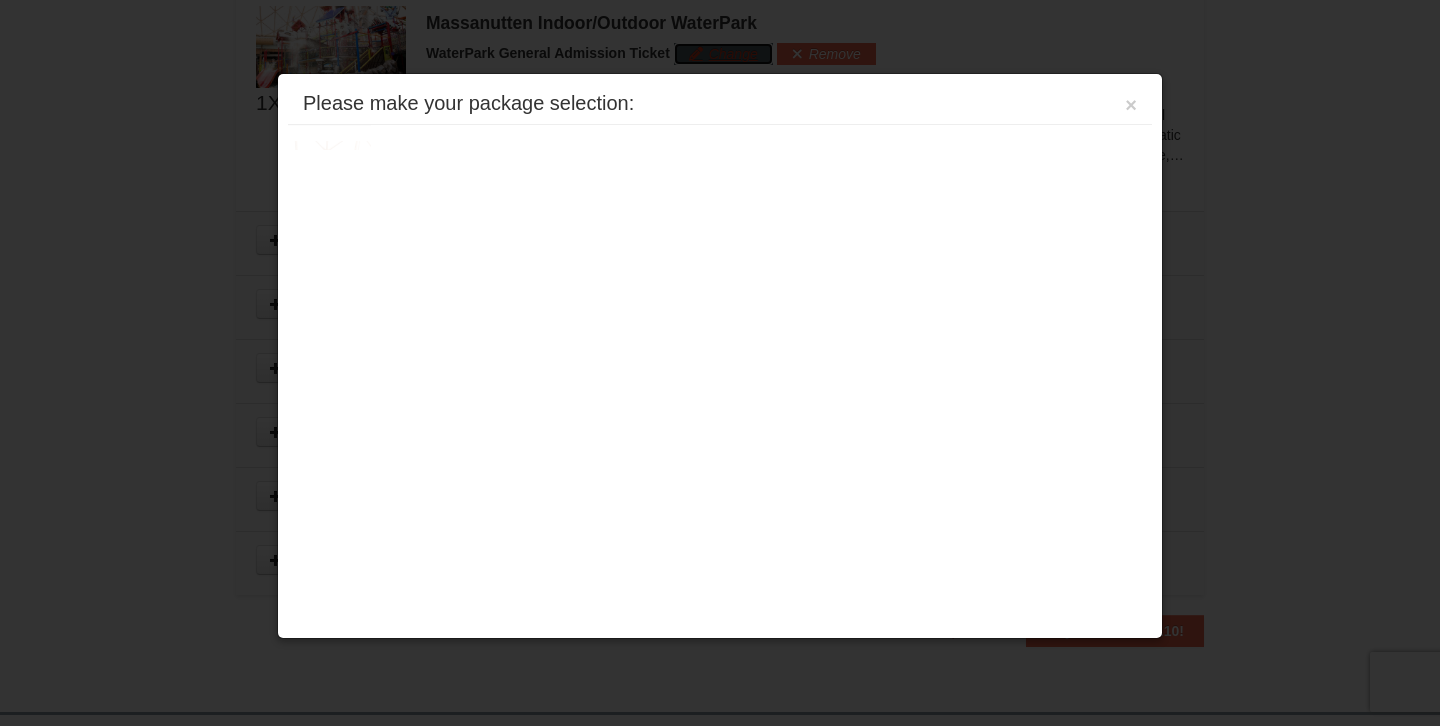scroll, scrollTop: 1121, scrollLeft: 0, axis: vertical 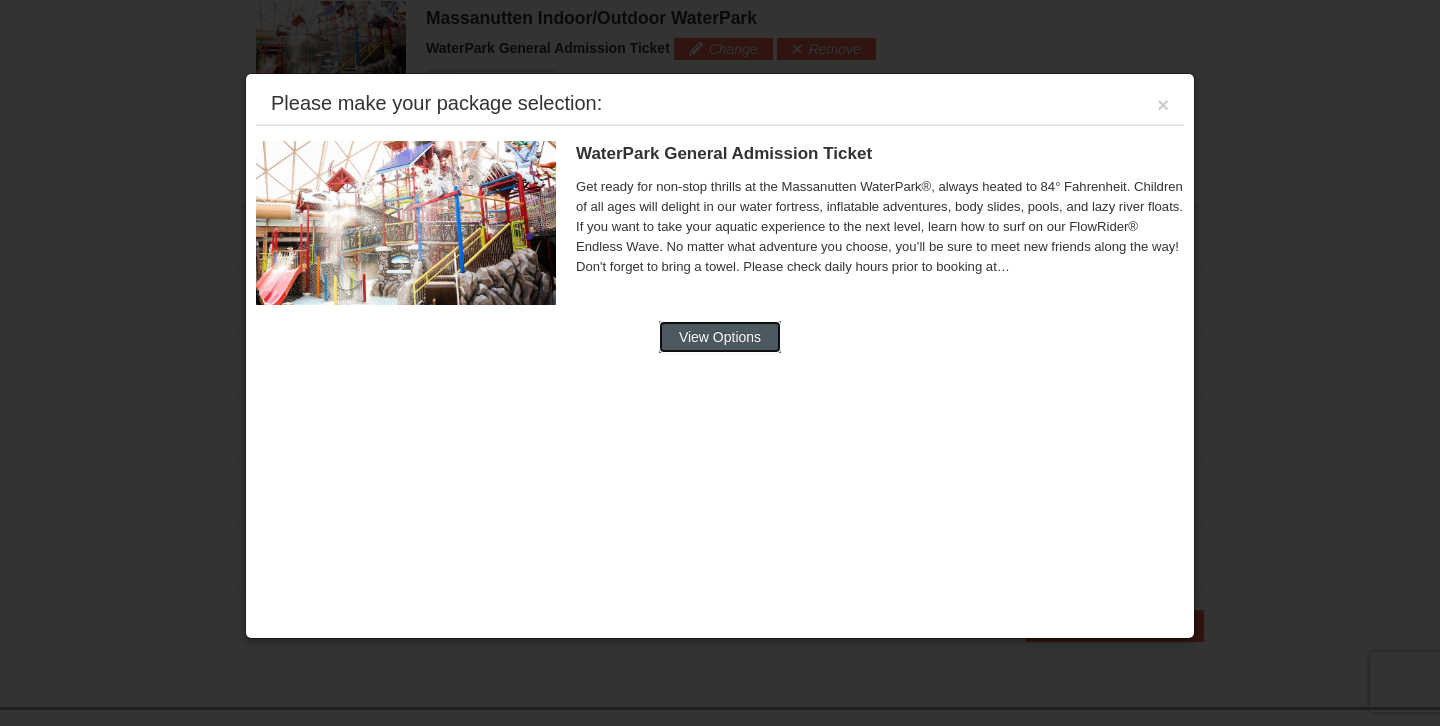 click on "View Options" at bounding box center (720, 337) 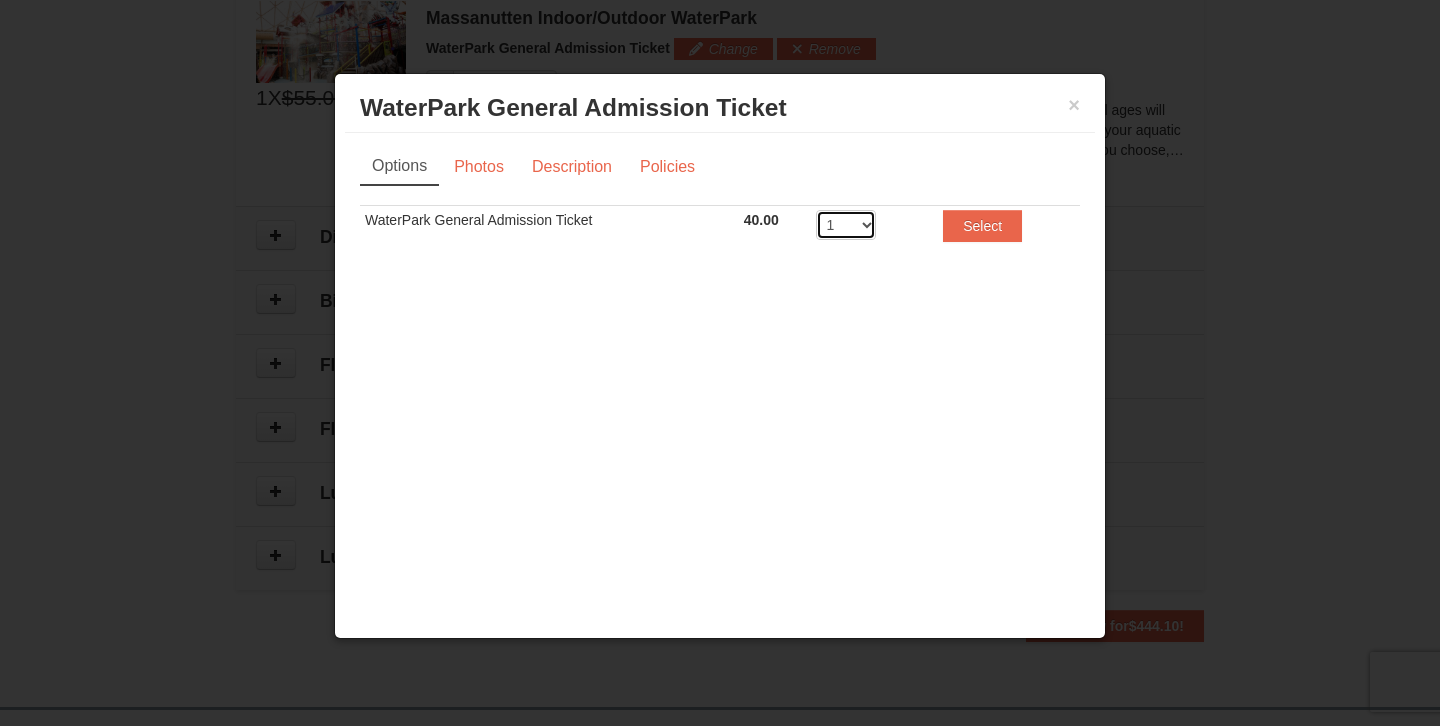 click on "1 2 3 4 5 6 7 8" at bounding box center [846, 225] 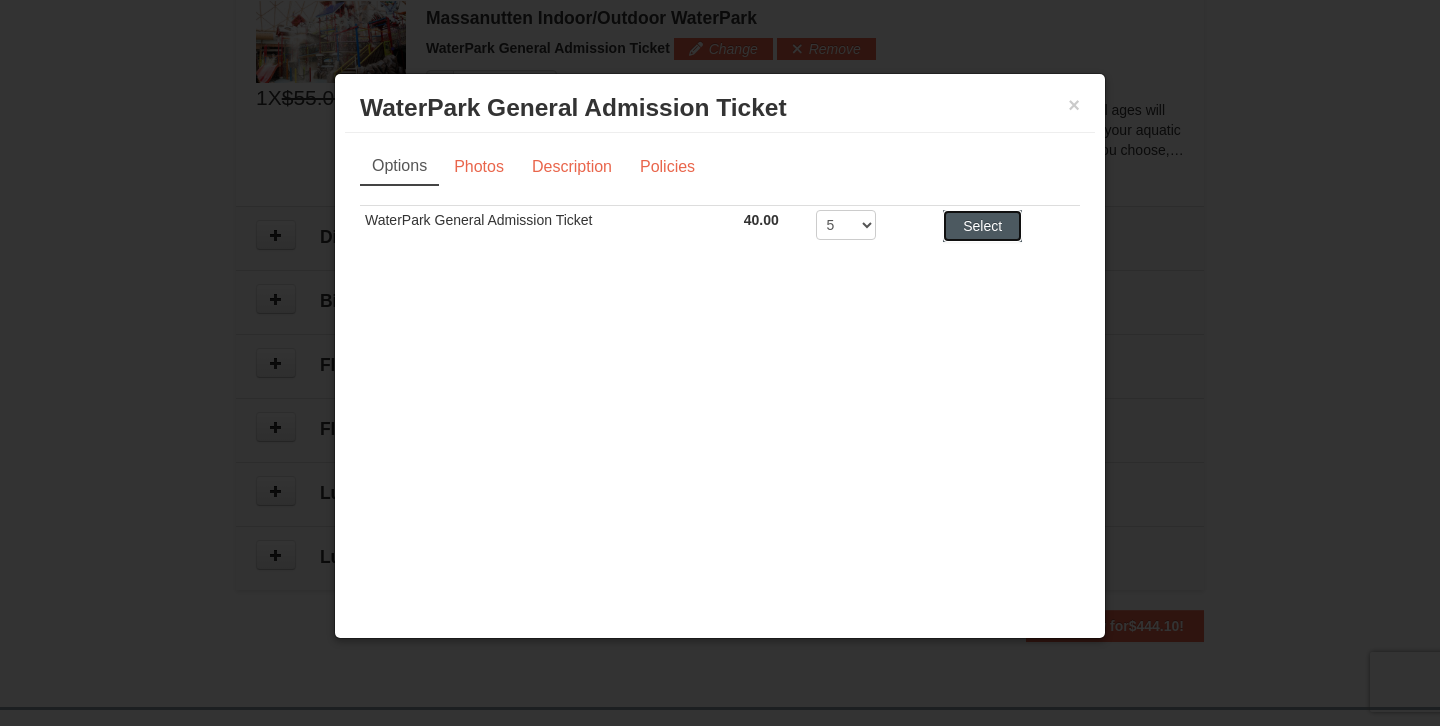 click on "Select" at bounding box center (982, 226) 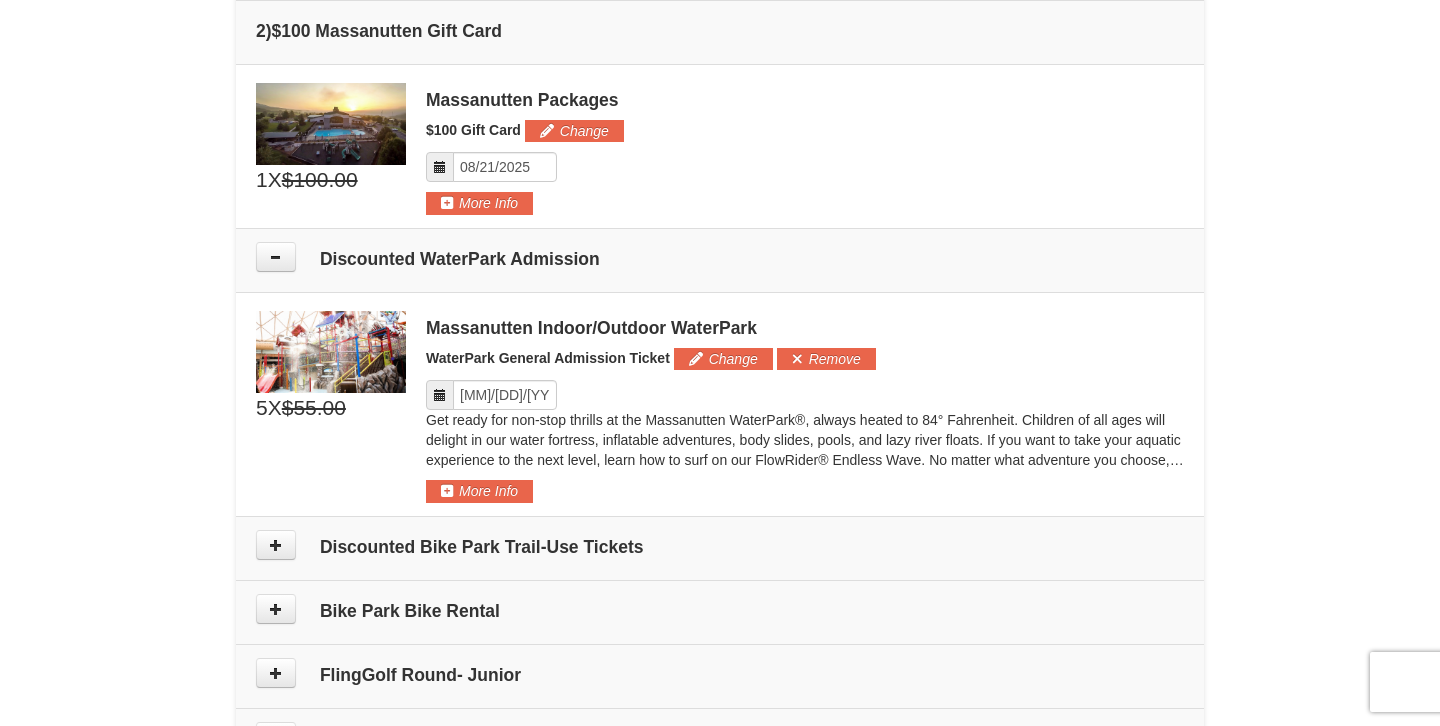 scroll, scrollTop: 744, scrollLeft: 0, axis: vertical 